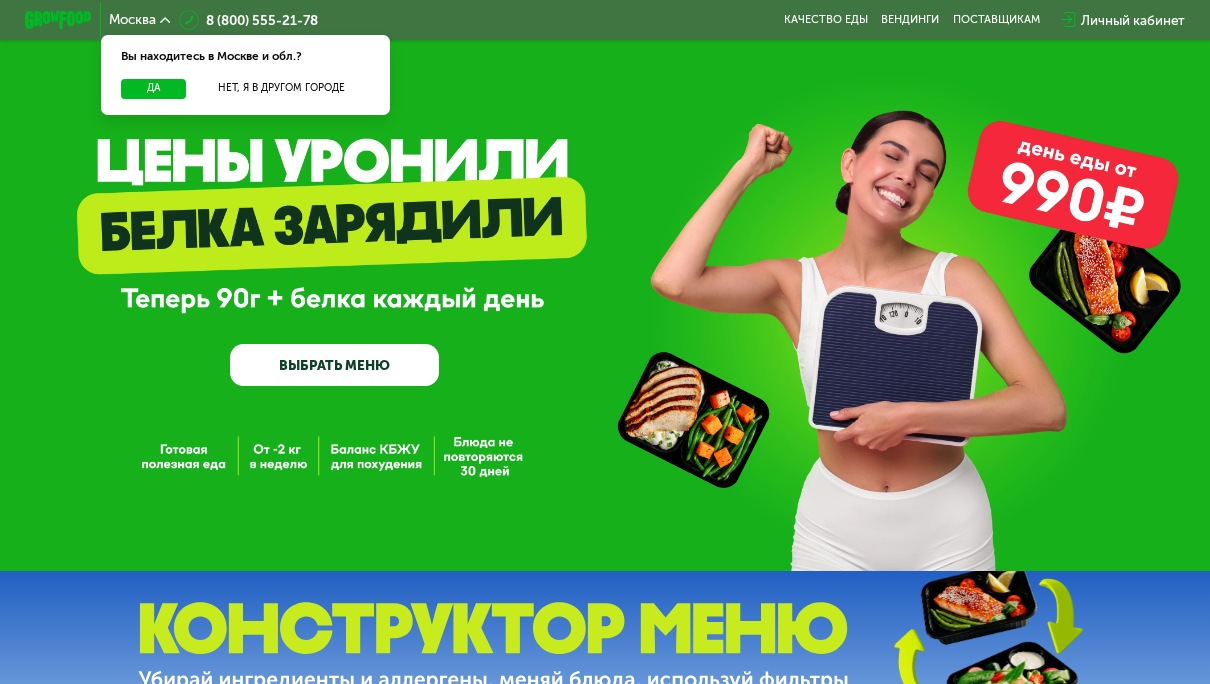 scroll, scrollTop: 0, scrollLeft: 0, axis: both 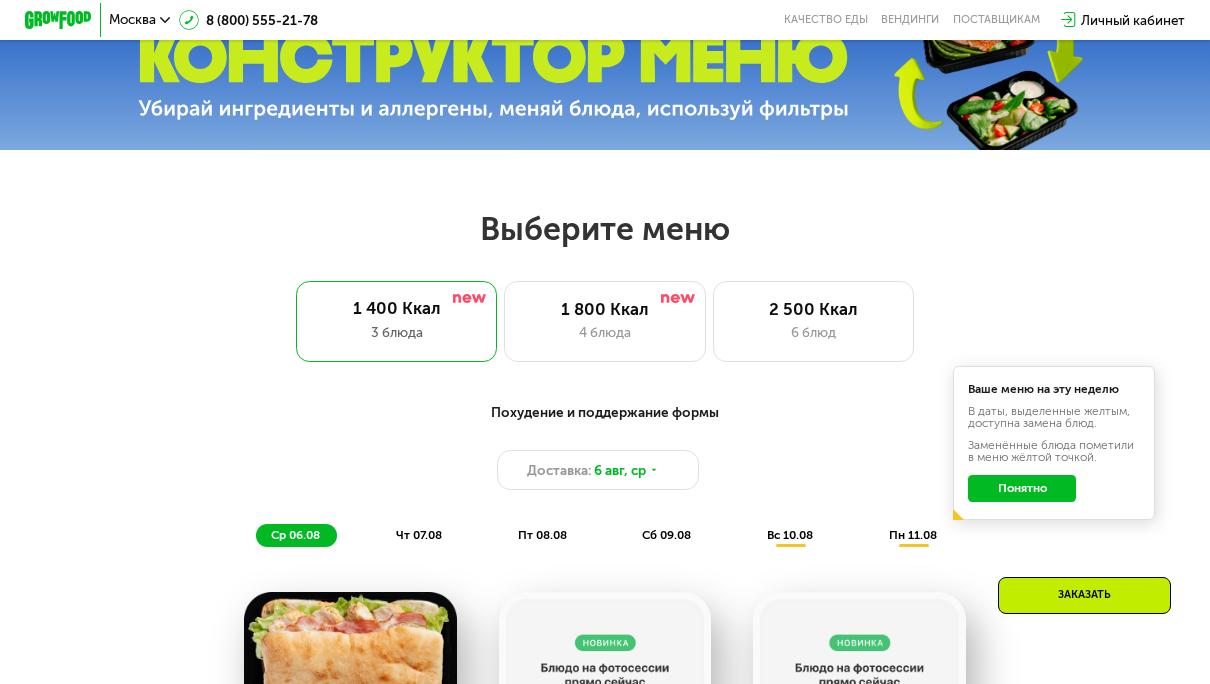 click on "Понятно" 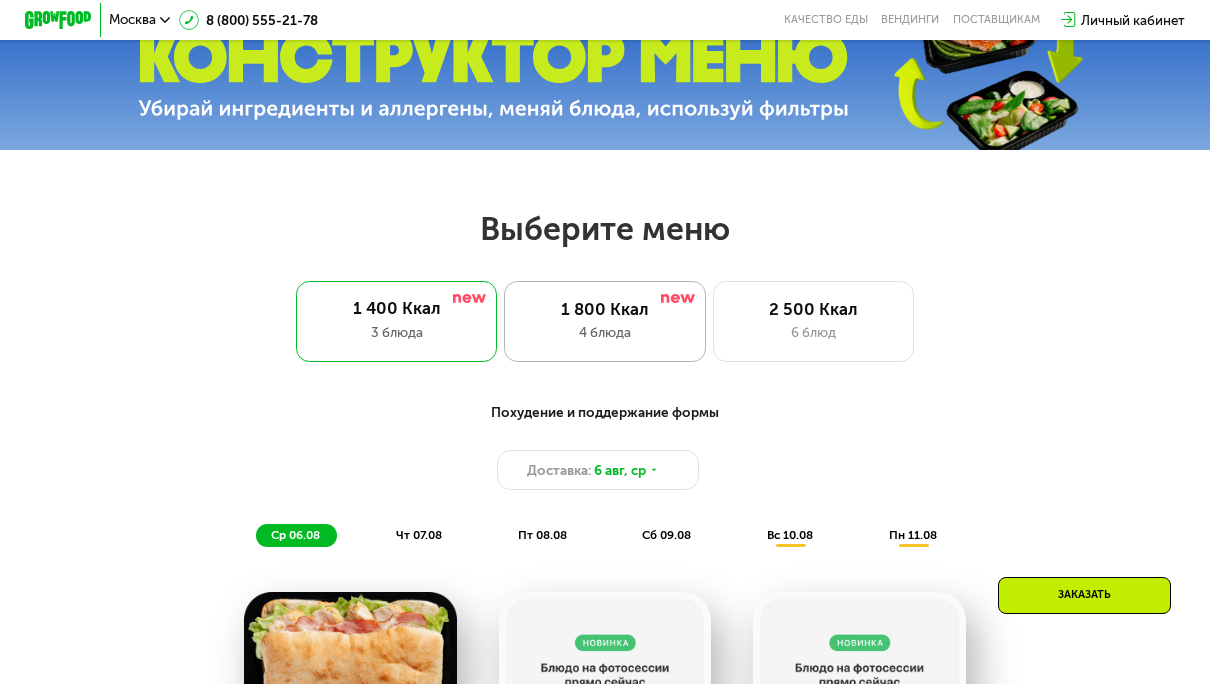 click on "4 блюда" at bounding box center [605, 332] 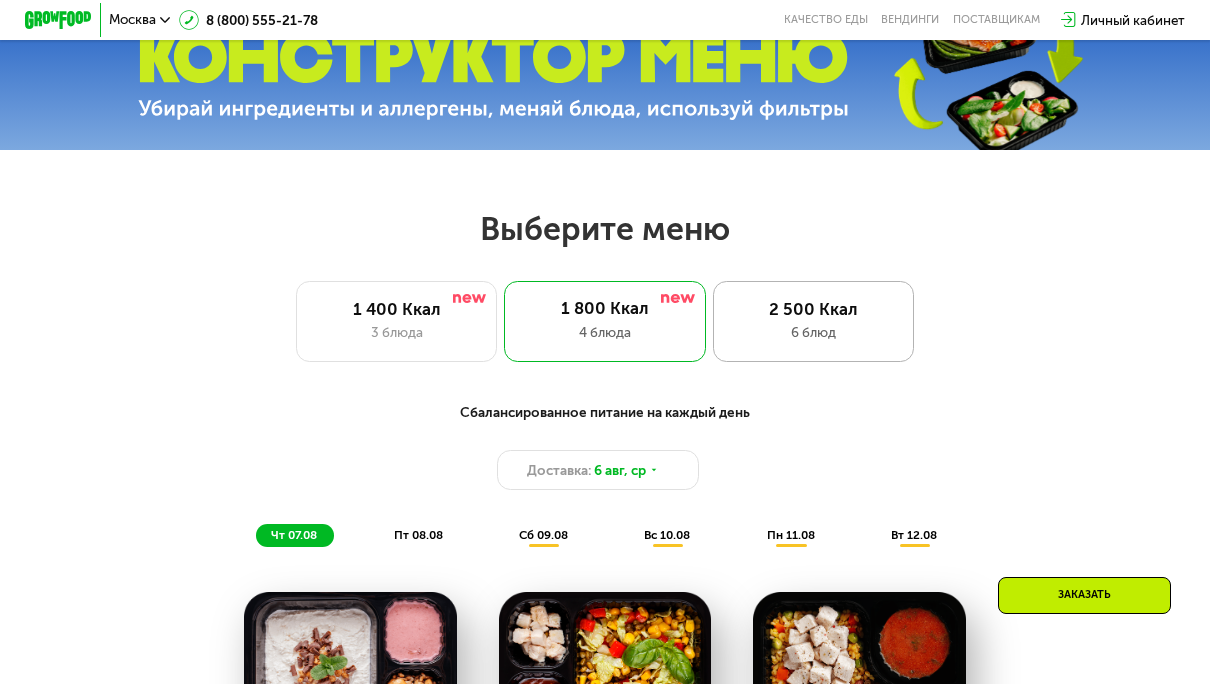 click on "2 500 Ккал" at bounding box center [813, 309] 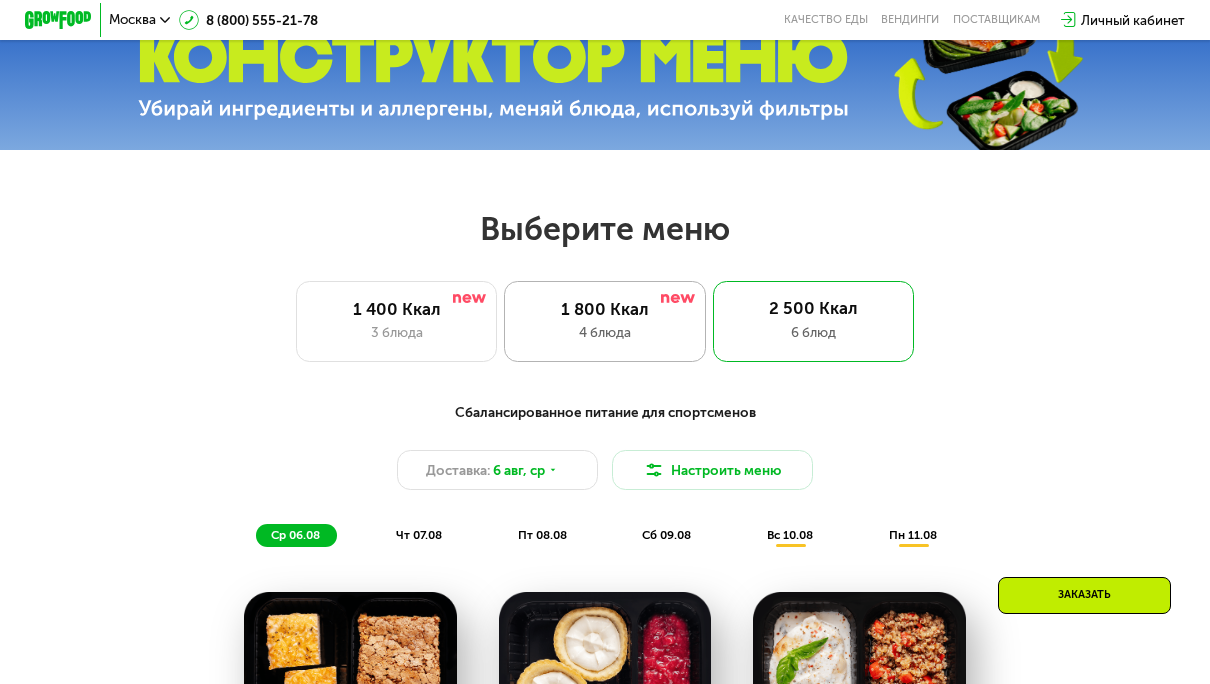 drag, startPoint x: 665, startPoint y: 314, endPoint x: 617, endPoint y: 320, distance: 48.373547 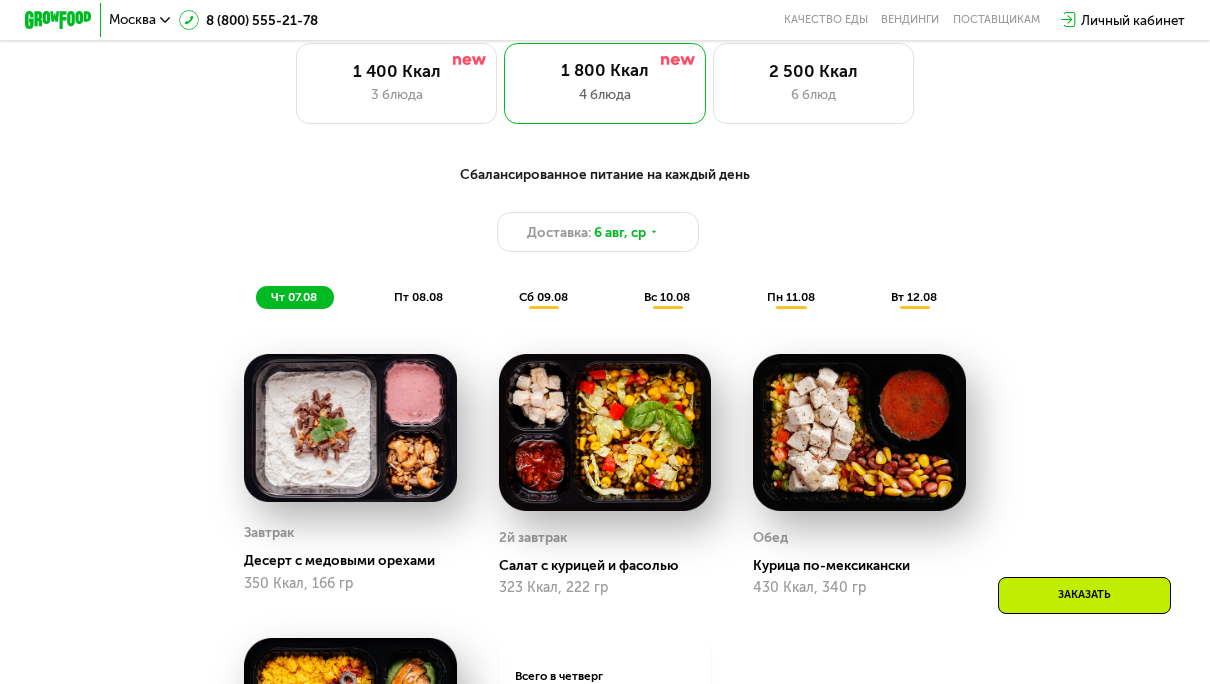 scroll, scrollTop: 780, scrollLeft: 0, axis: vertical 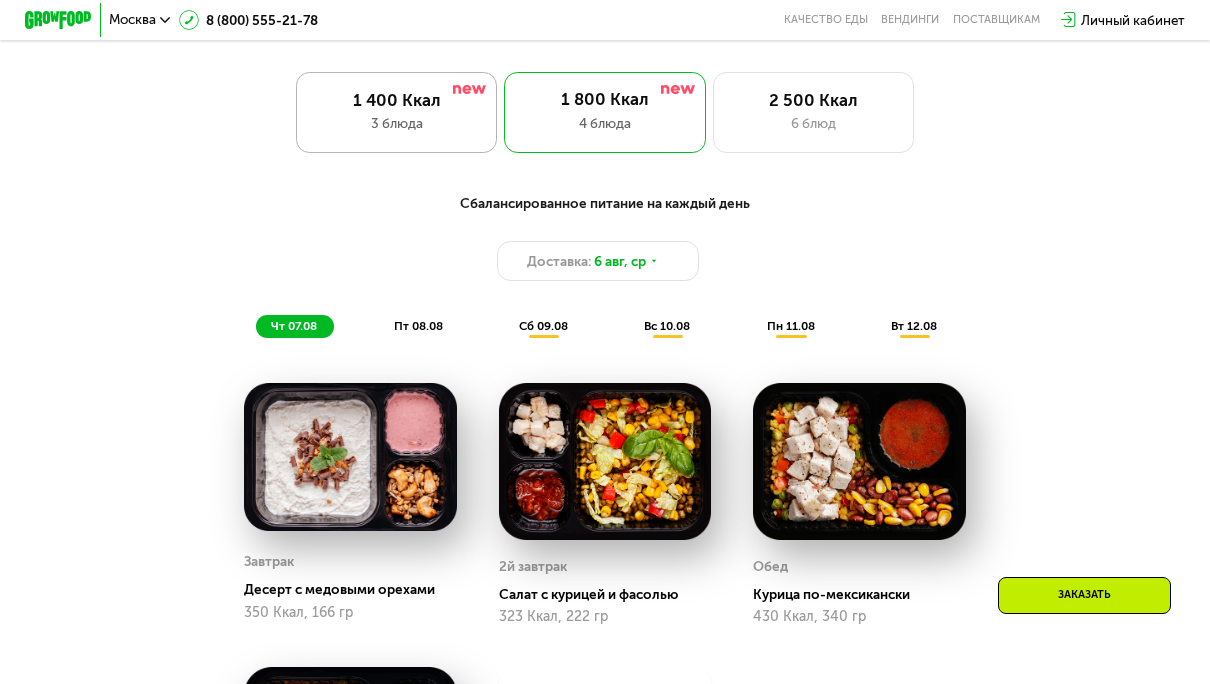 click on "1 400 Ккал 3 блюда" 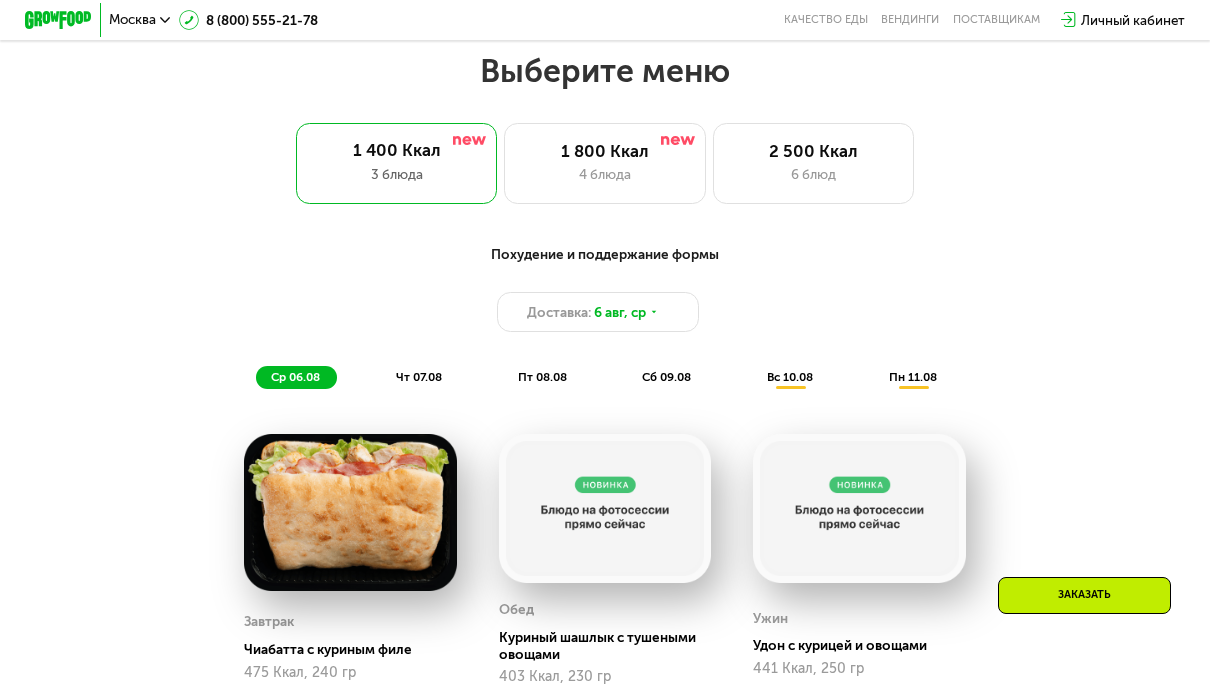 scroll, scrollTop: 730, scrollLeft: 0, axis: vertical 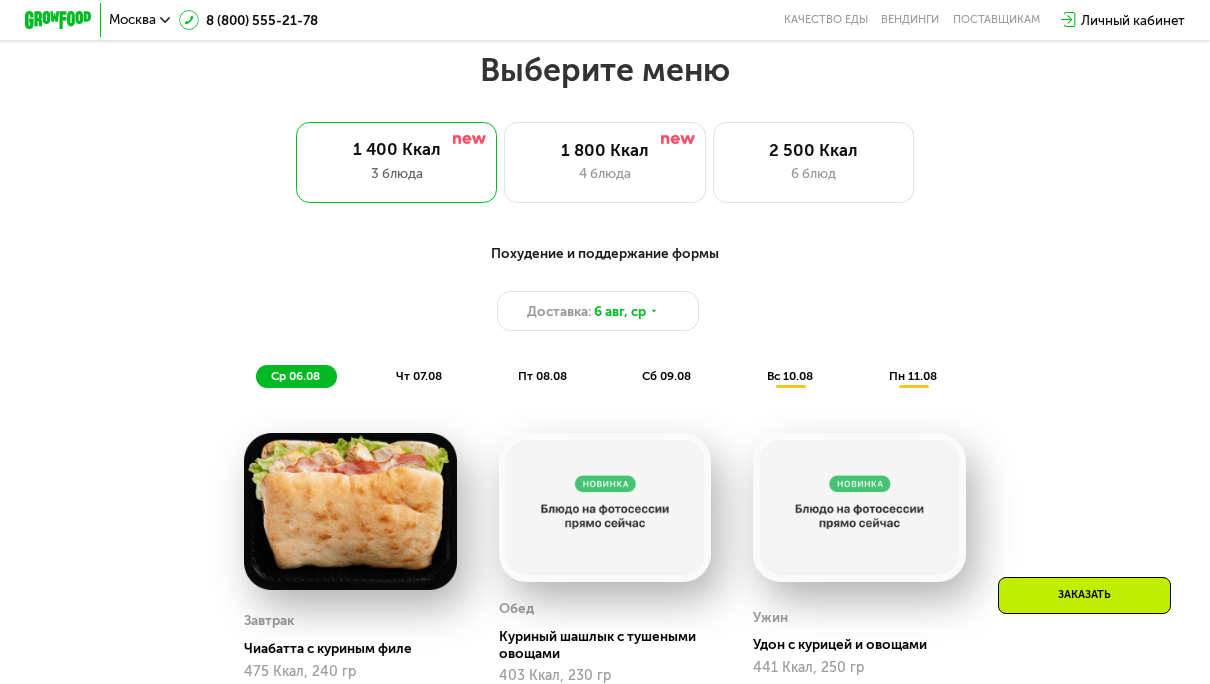 click on "чт 07.08" at bounding box center (419, 376) 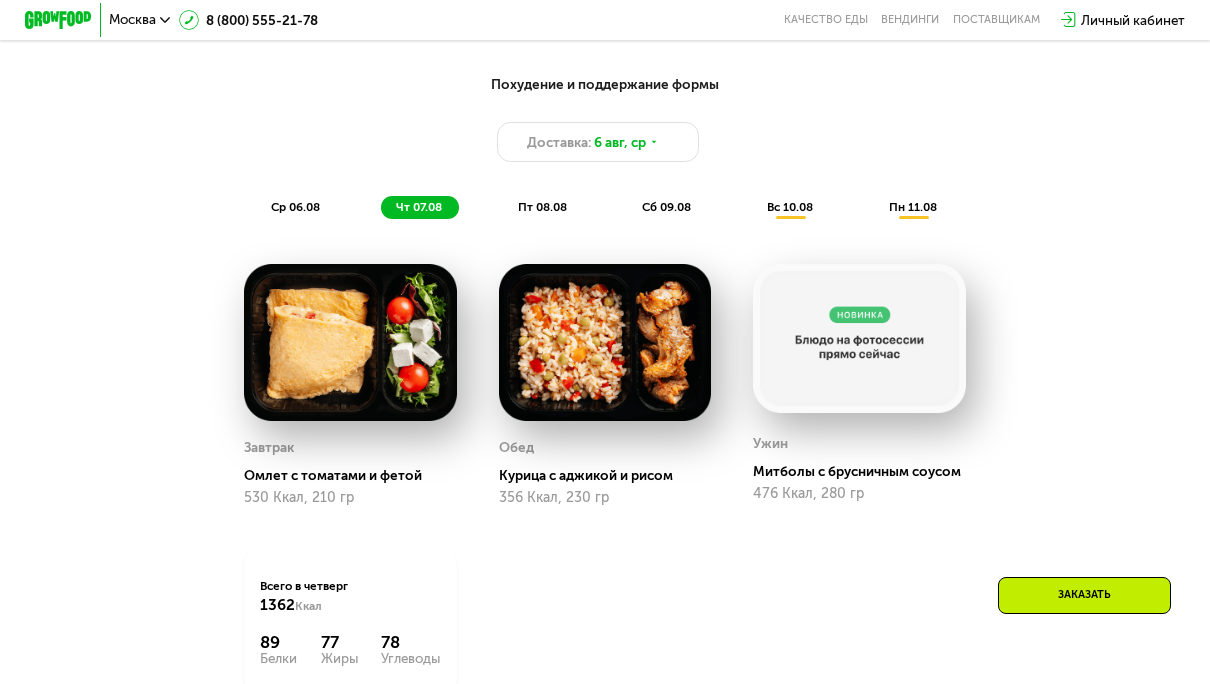 scroll, scrollTop: 900, scrollLeft: 0, axis: vertical 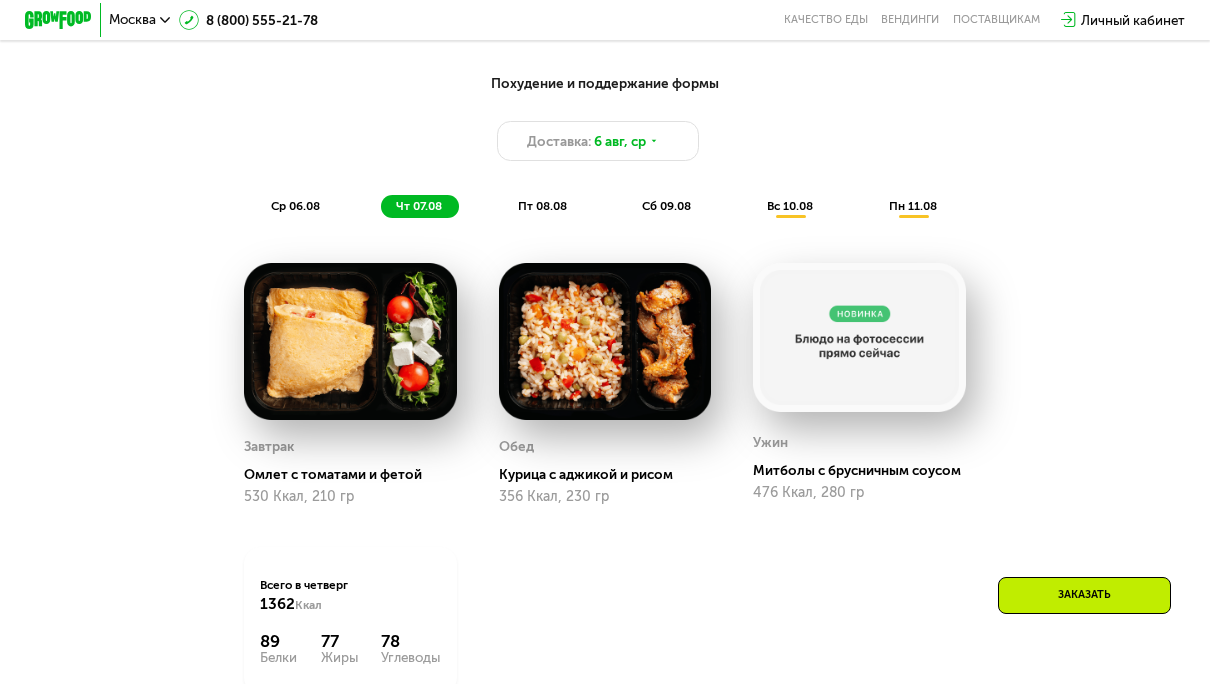 click on "Завтрак Омлет с томатами и фетой 530 Ккал, 210 гр" 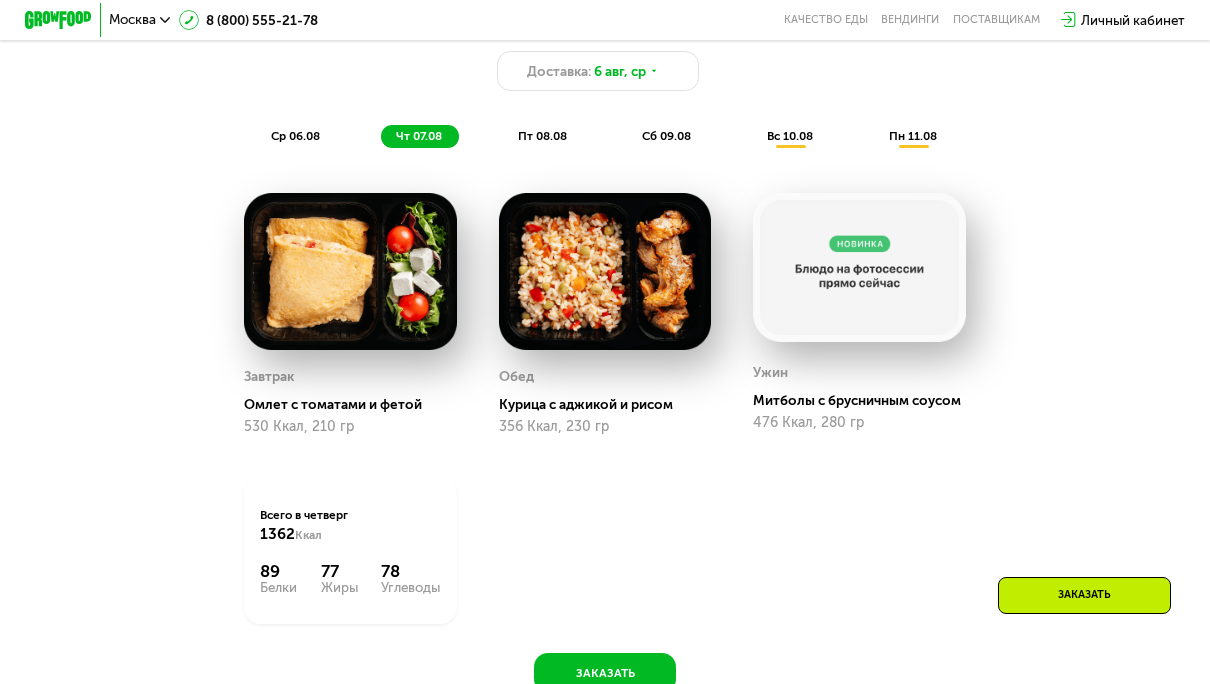 click on "пт 08.08" 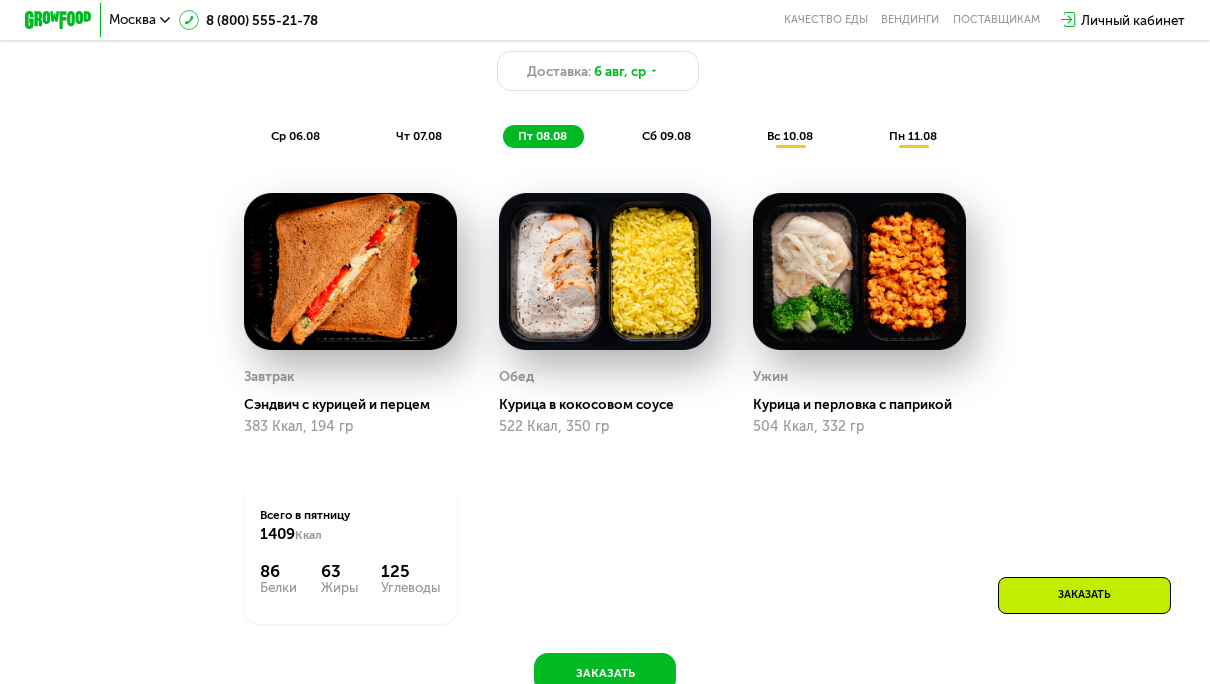 click on "пт 08.08" 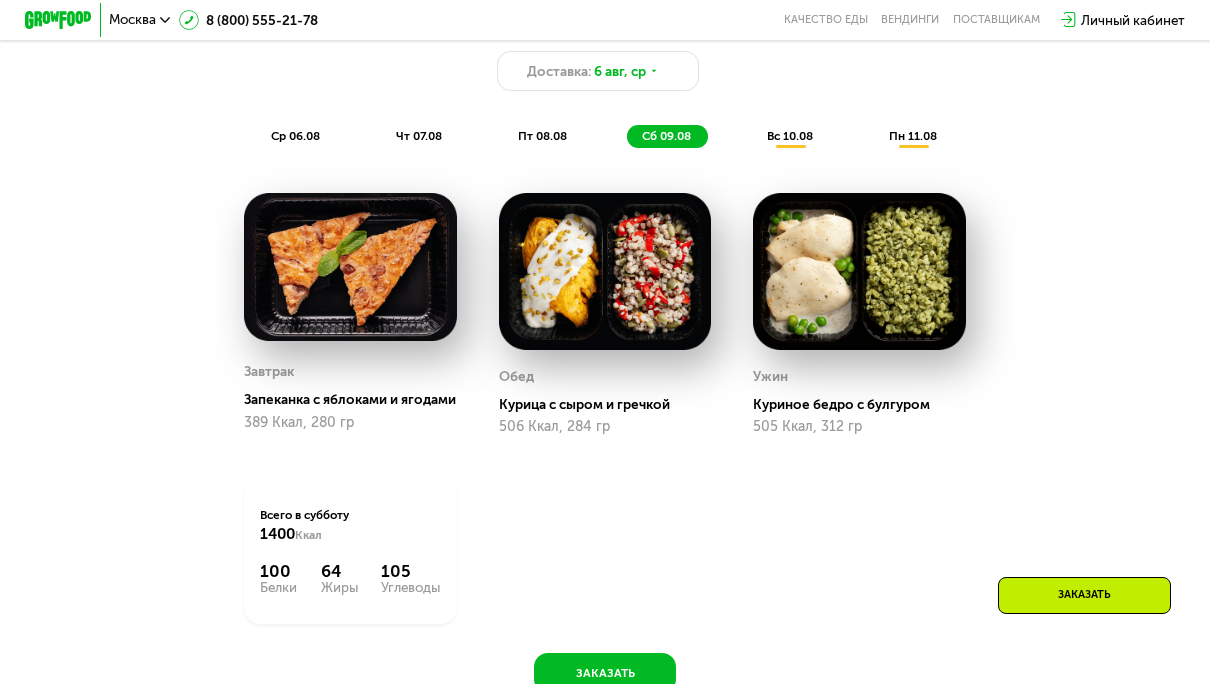 click on "сб 09.08" 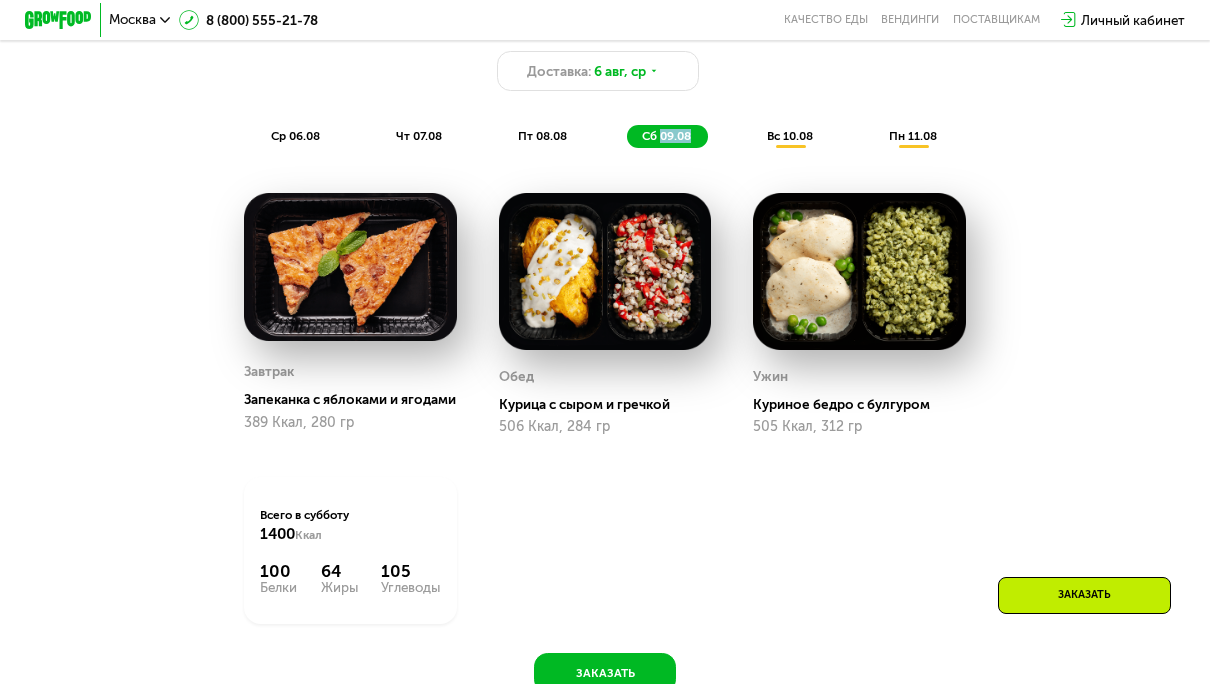 click on "сб 09.08" 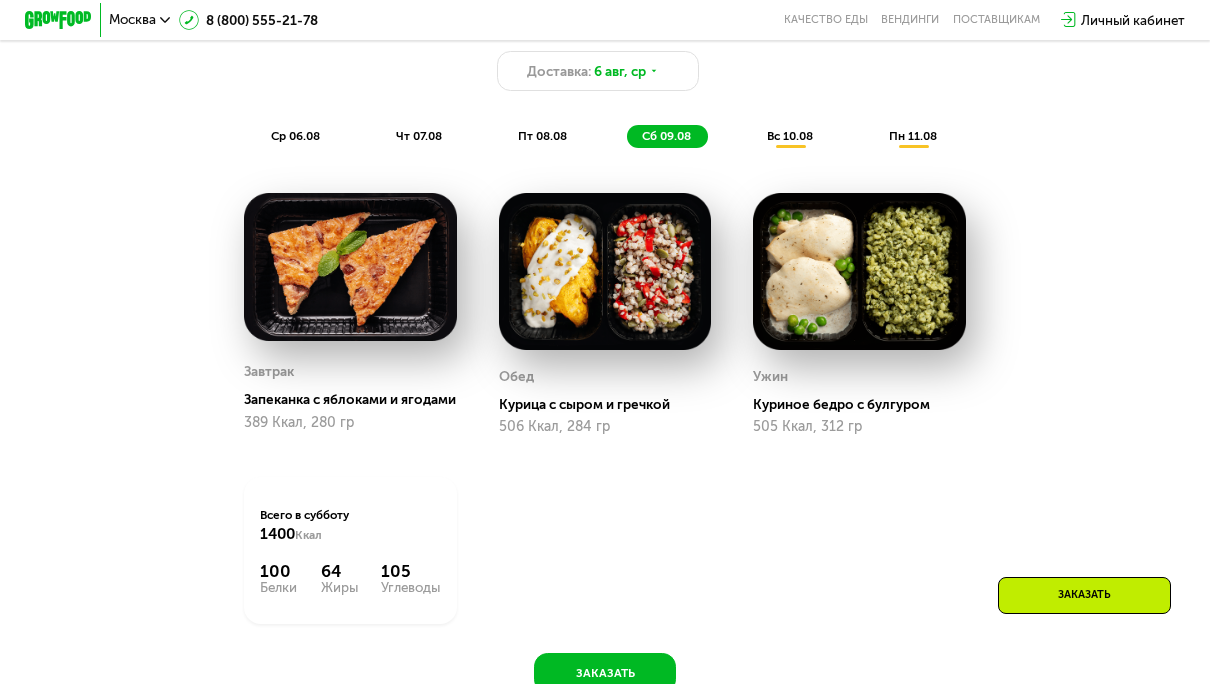 click on "вс 10.08" 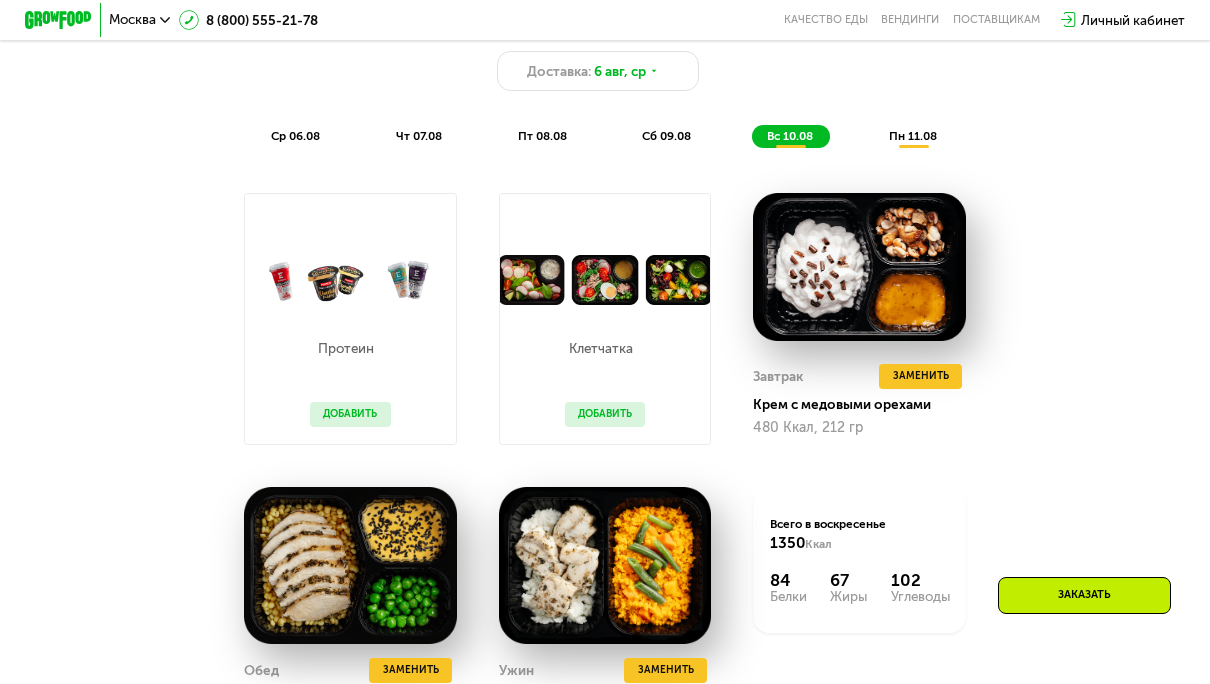 click on "Клетчатка  Добавить" 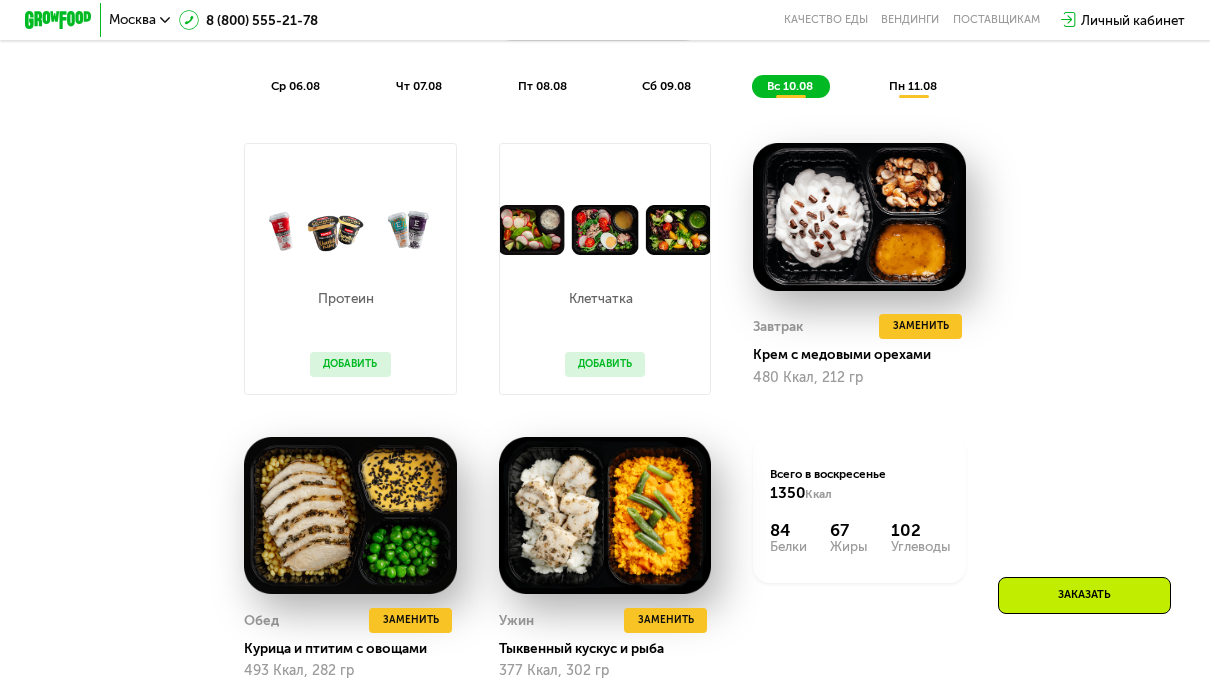 scroll, scrollTop: 934, scrollLeft: 0, axis: vertical 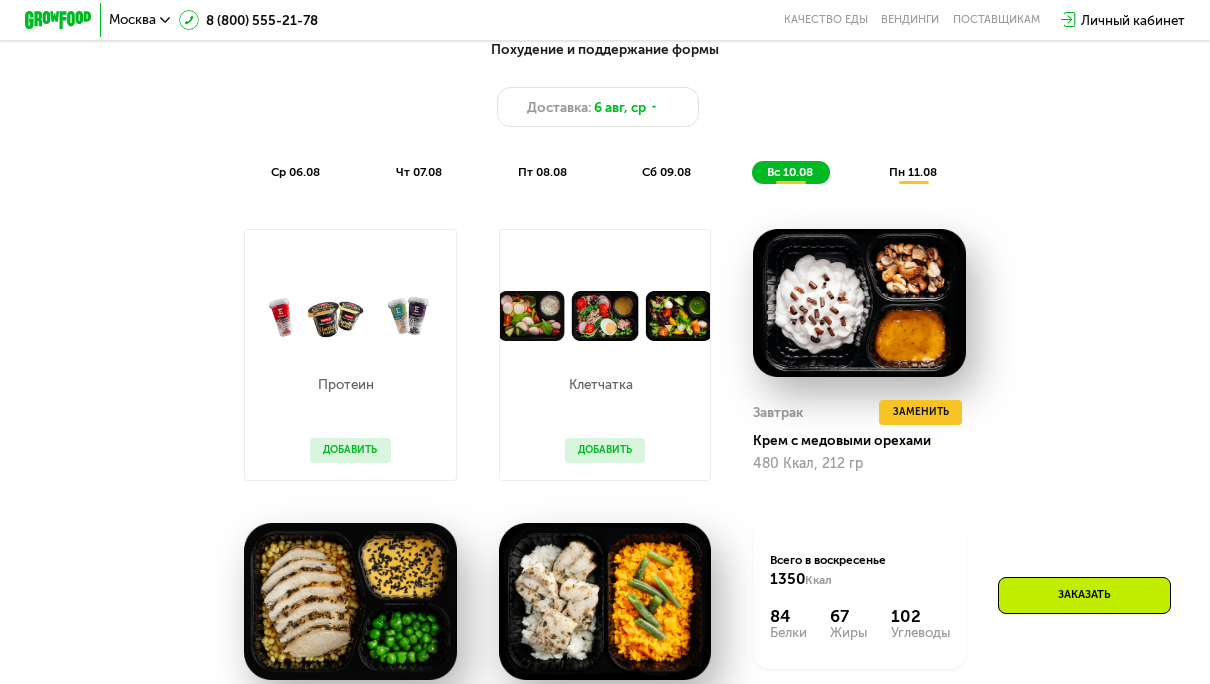 click on "пн 11.08" at bounding box center (913, 172) 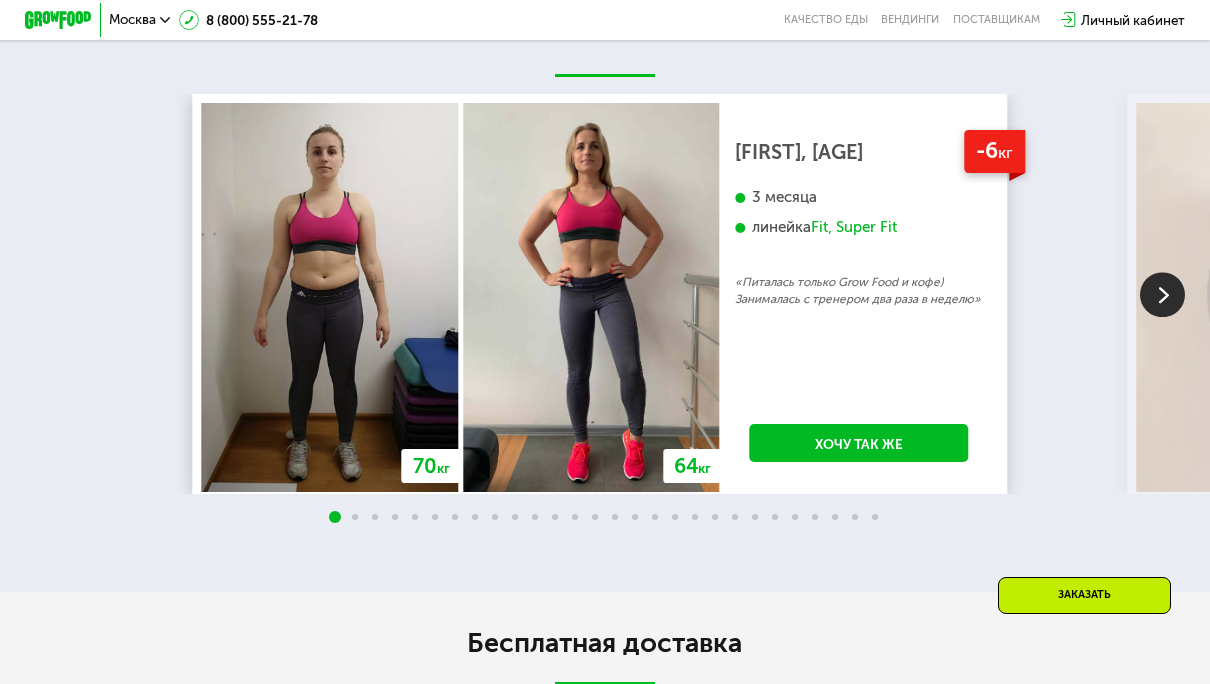 scroll, scrollTop: 2971, scrollLeft: 0, axis: vertical 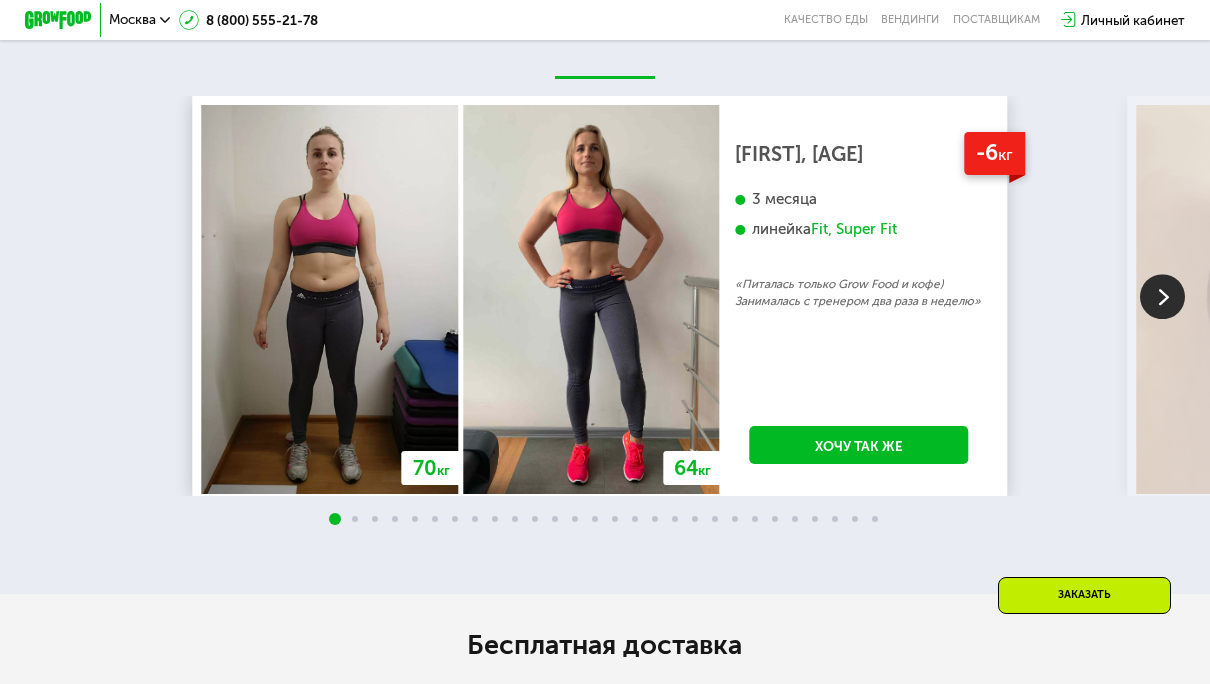 click at bounding box center (1162, 296) 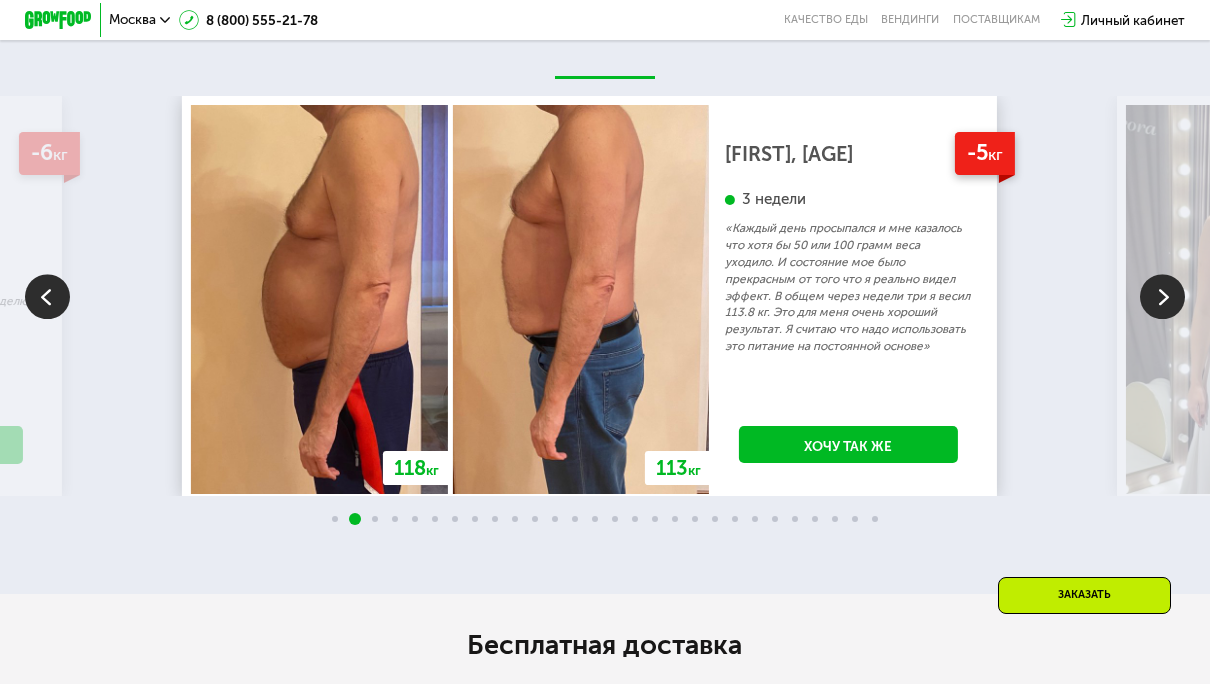 click at bounding box center (1162, 296) 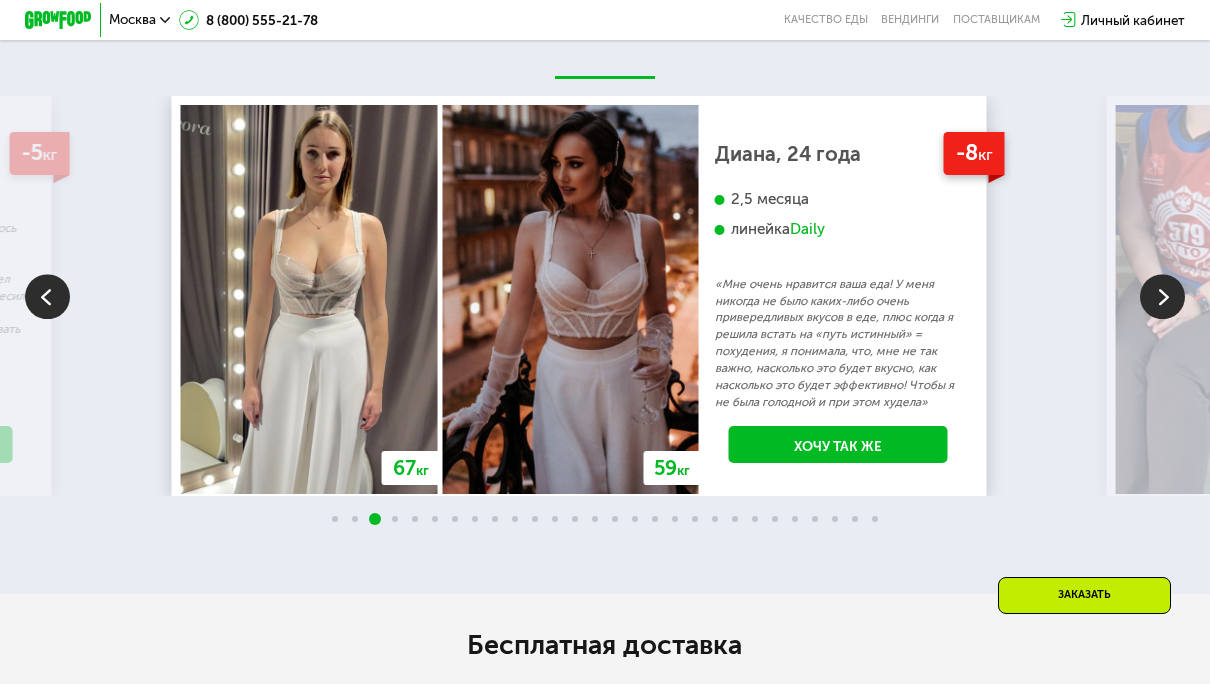 click at bounding box center [1162, 296] 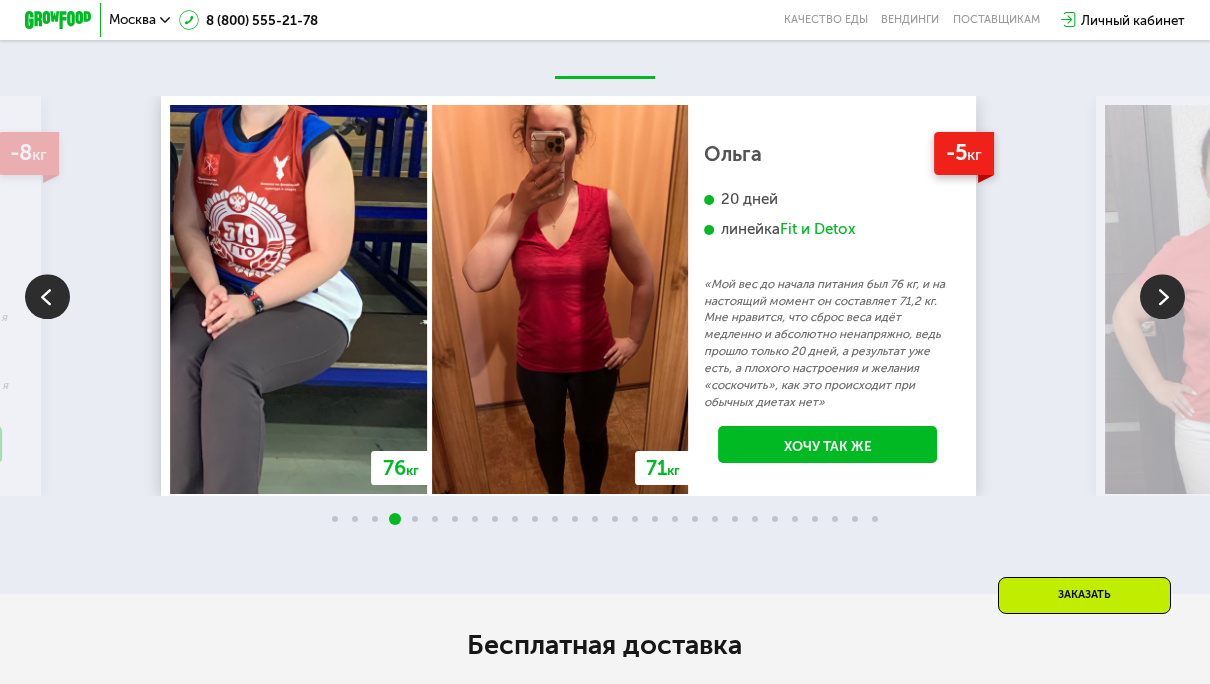 click at bounding box center [1162, 296] 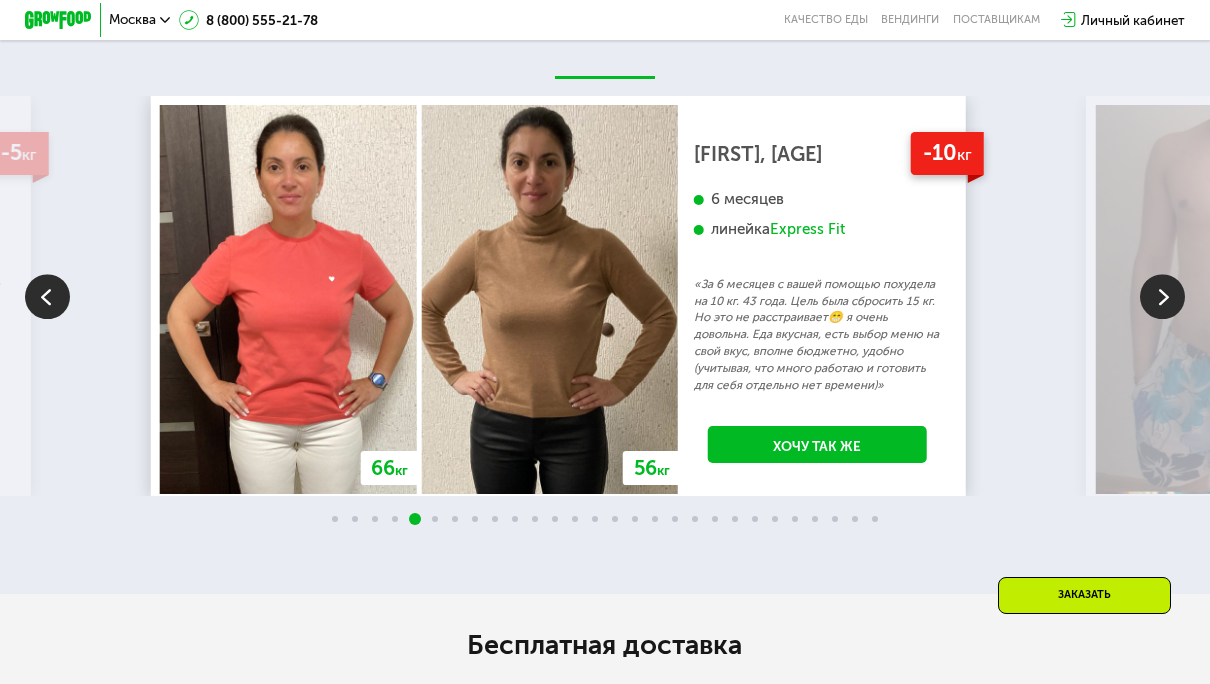 click at bounding box center [1162, 296] 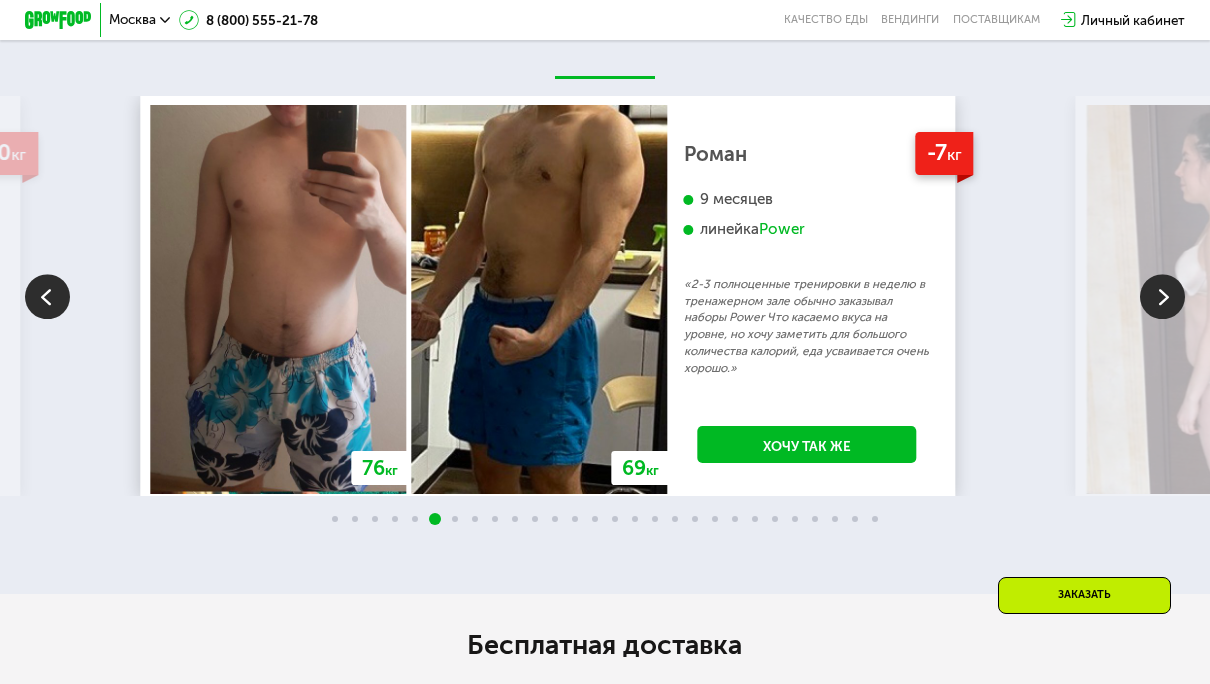 click at bounding box center (1162, 296) 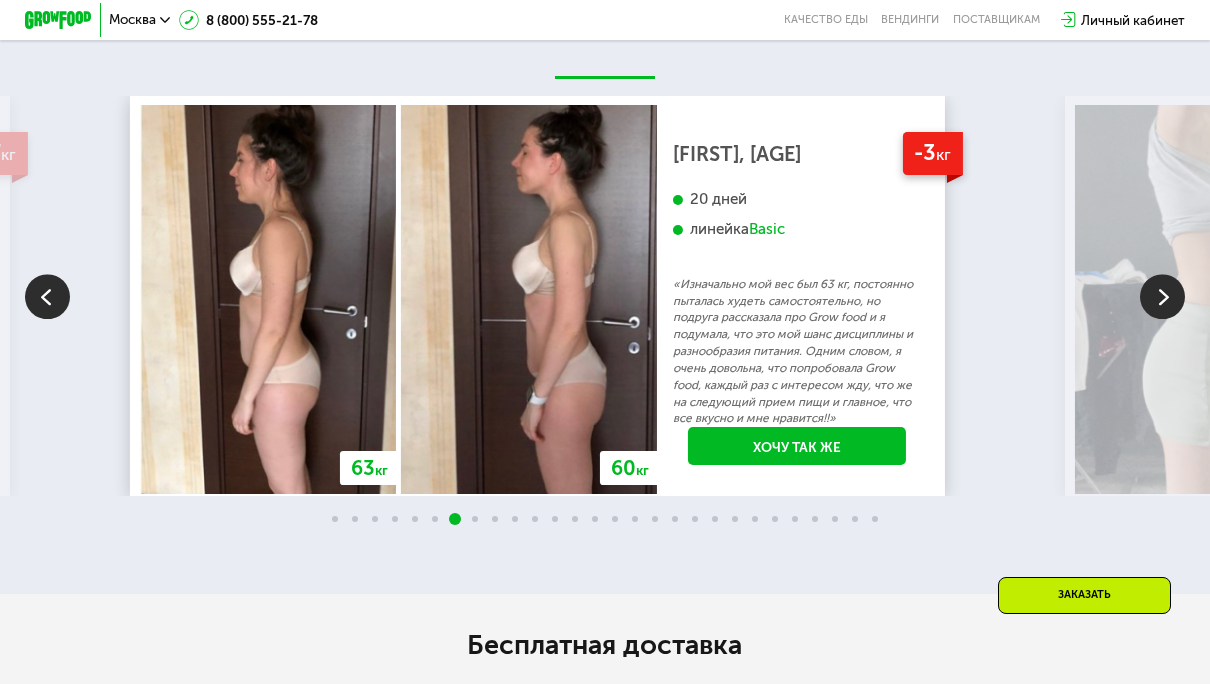 click at bounding box center (1162, 296) 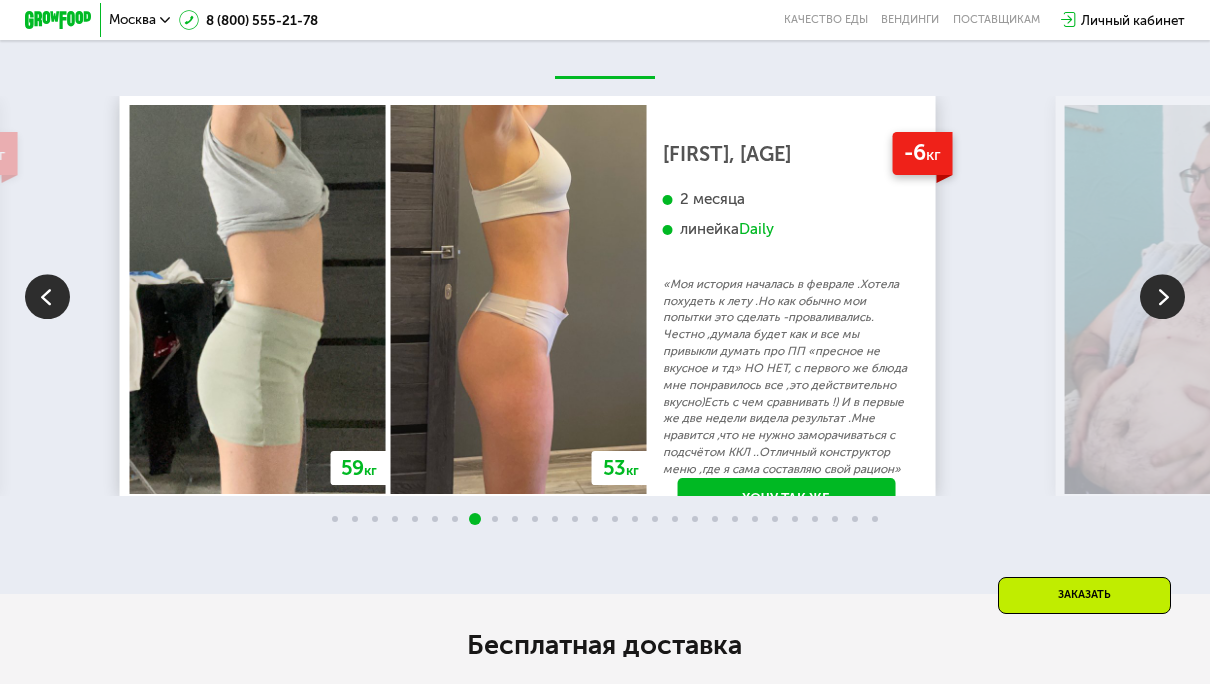 click at bounding box center [1162, 296] 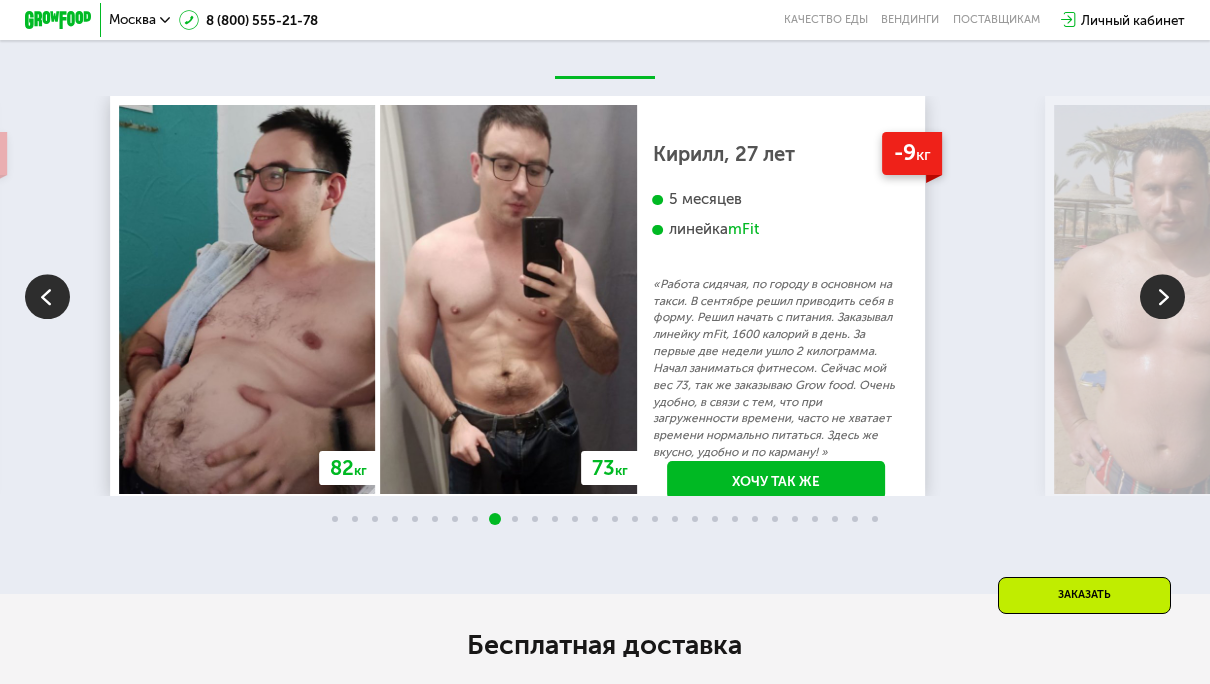 click at bounding box center (1162, 296) 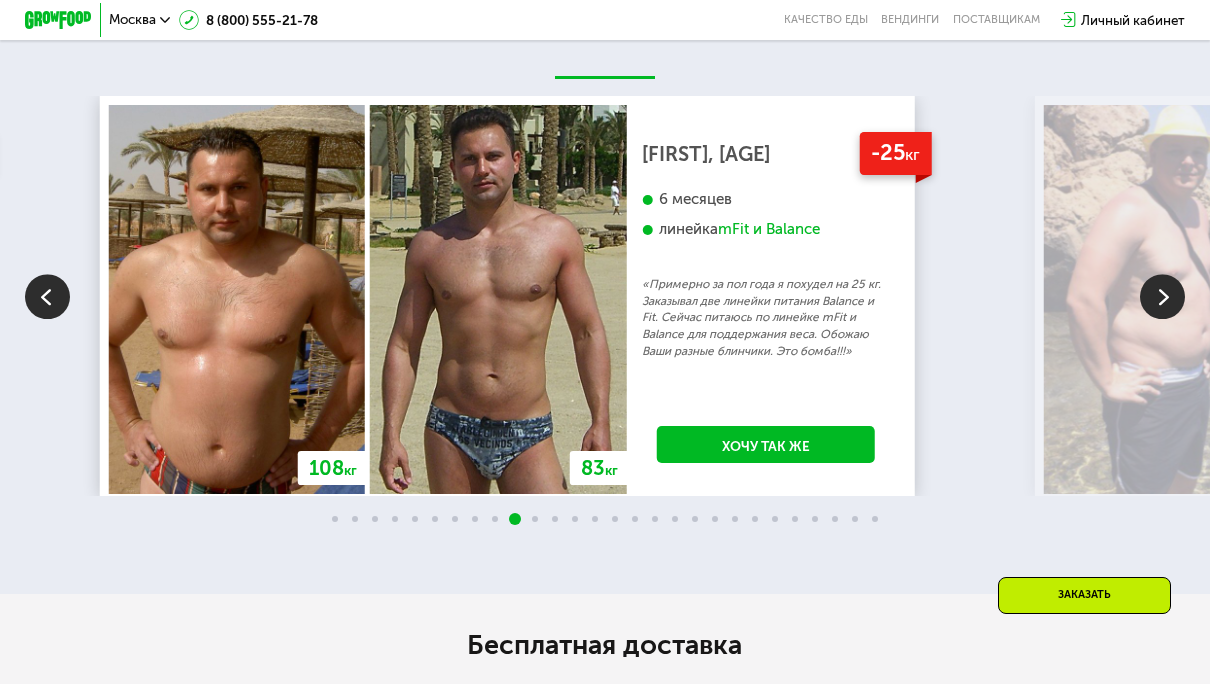 click at bounding box center [1162, 296] 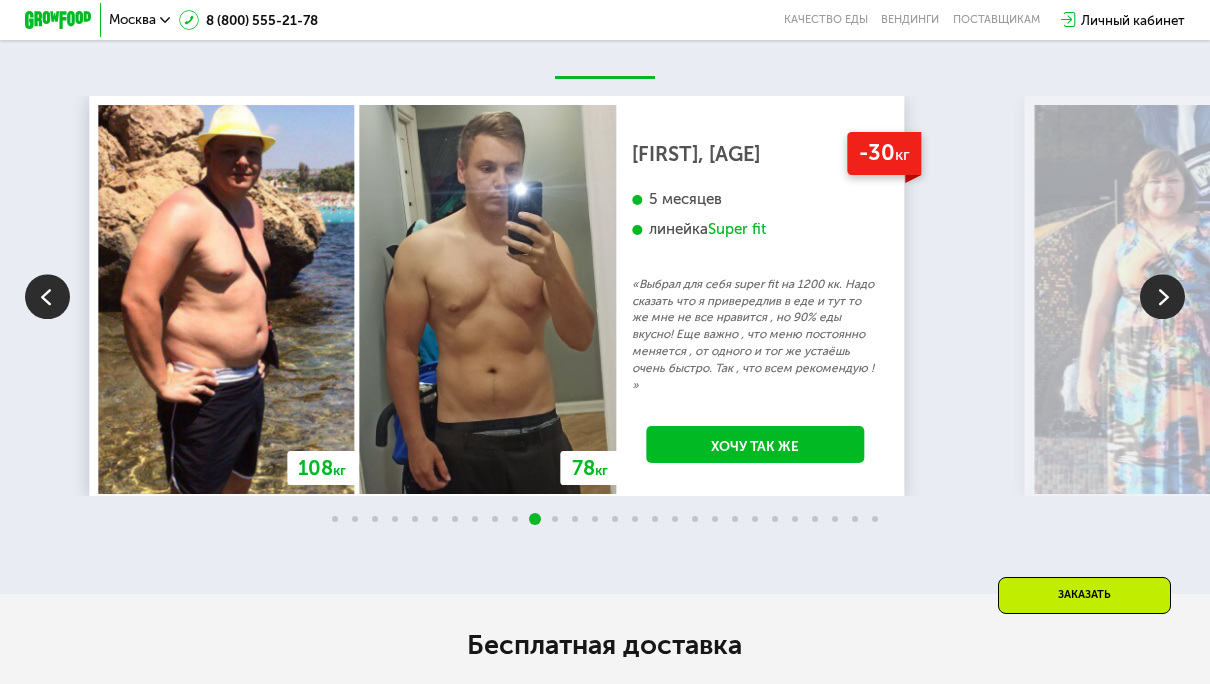 click at bounding box center [1162, 296] 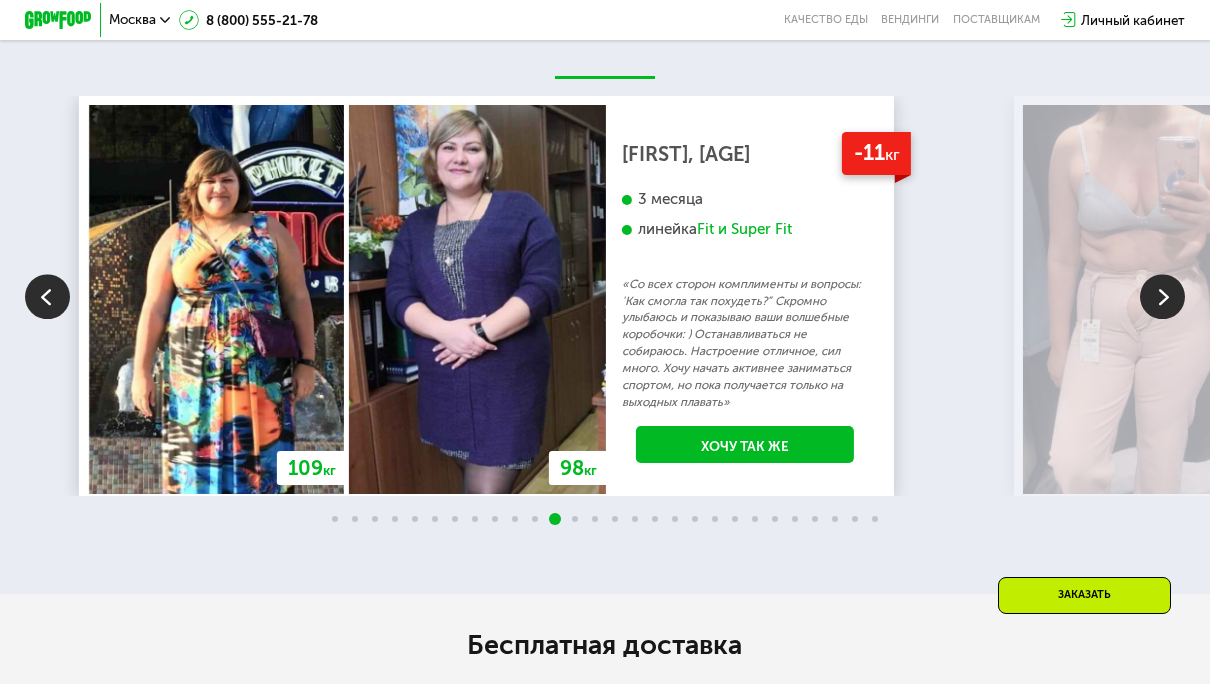 click at bounding box center (1162, 296) 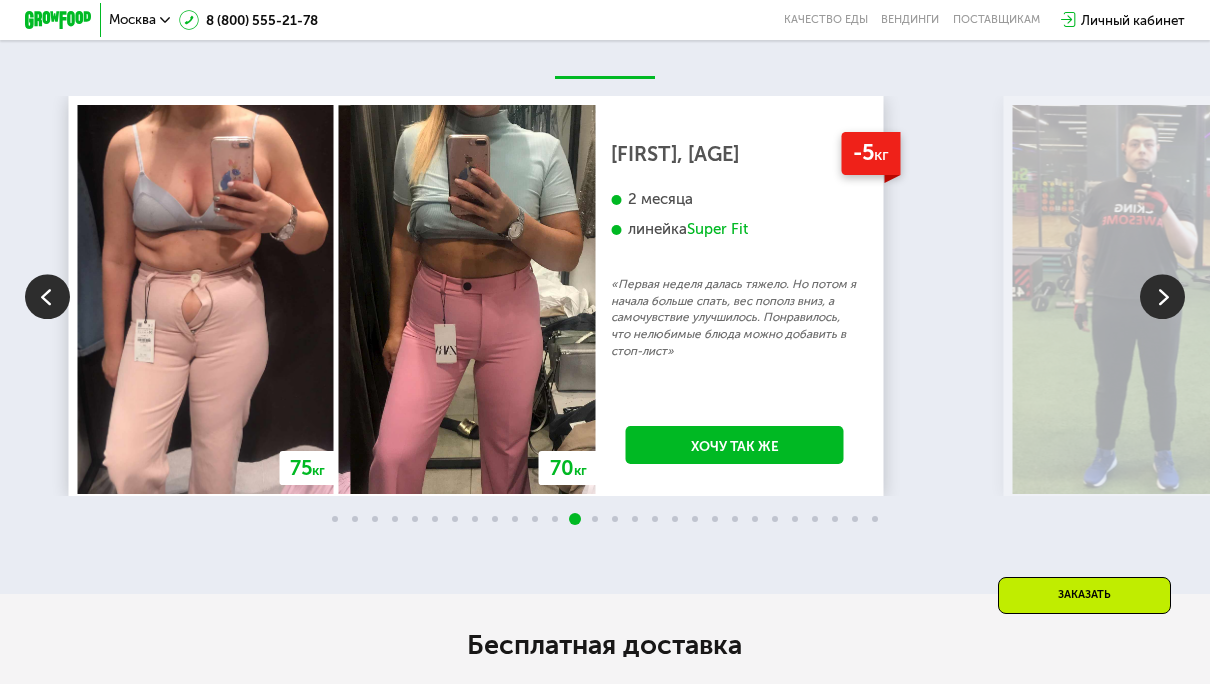 click at bounding box center [1162, 296] 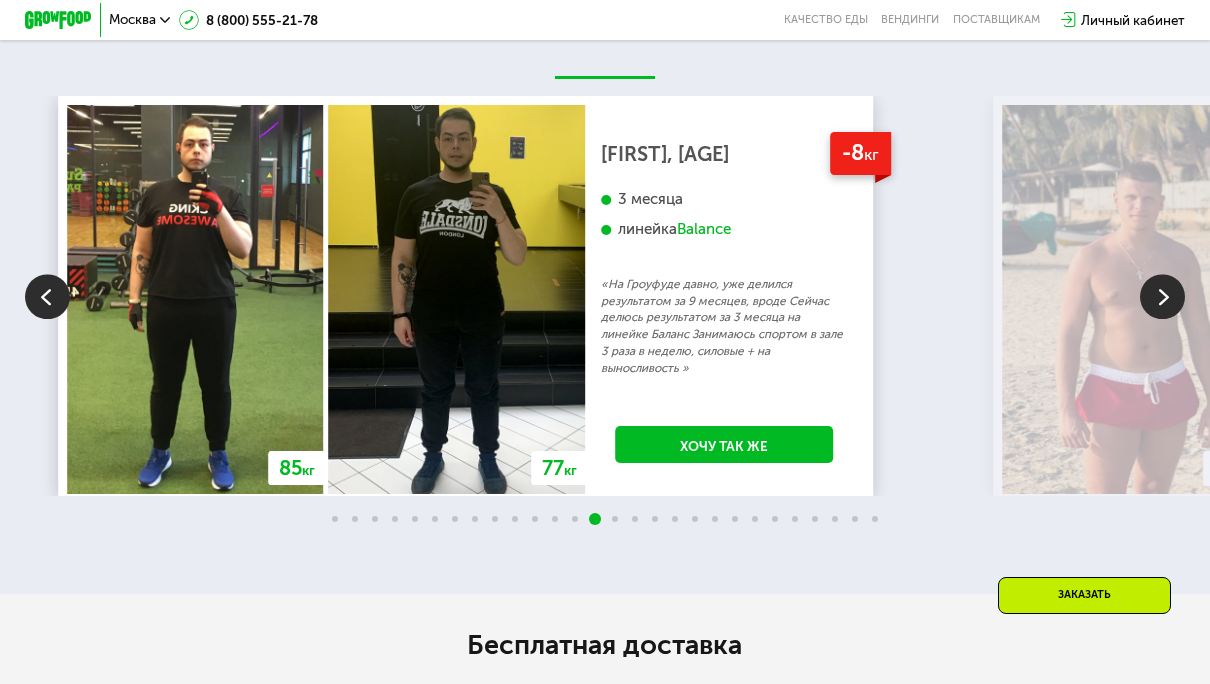 click at bounding box center [1162, 296] 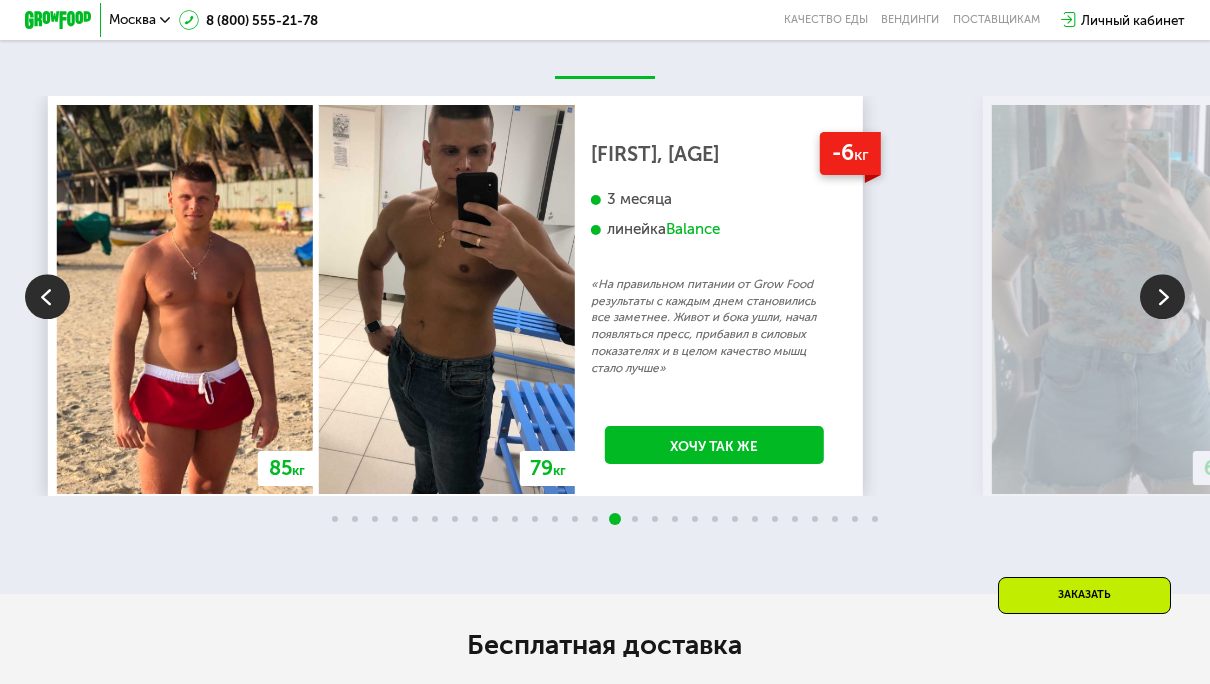 click at bounding box center (1162, 296) 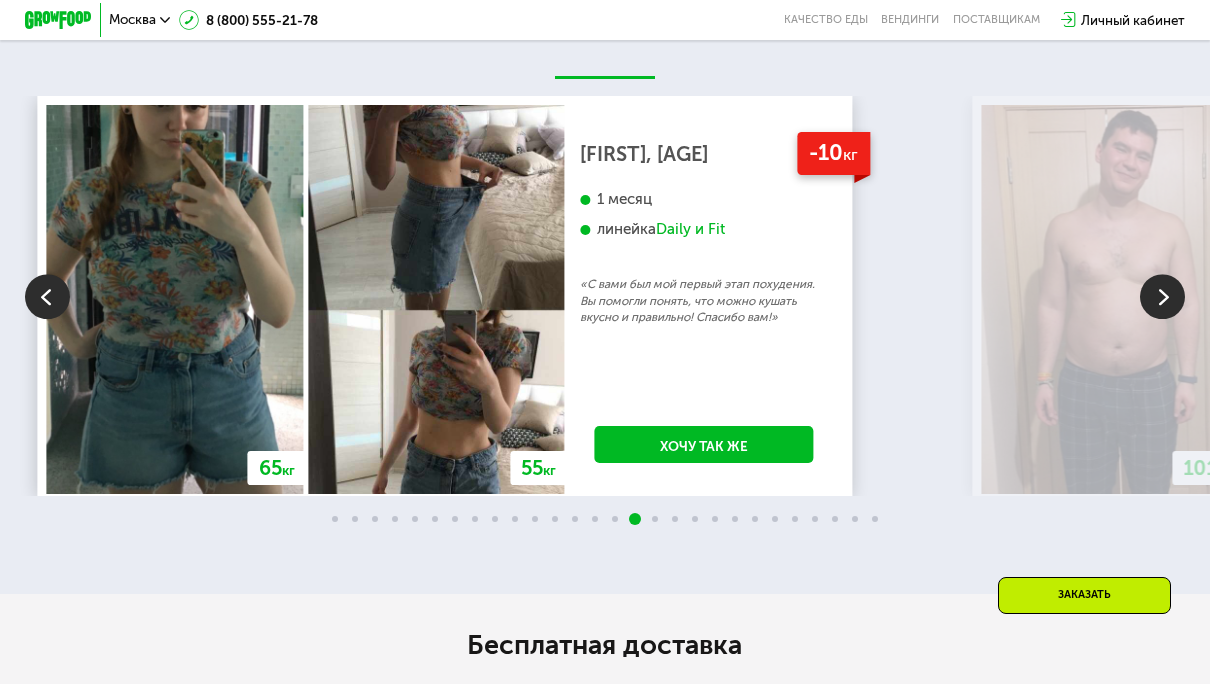 click at bounding box center (1162, 296) 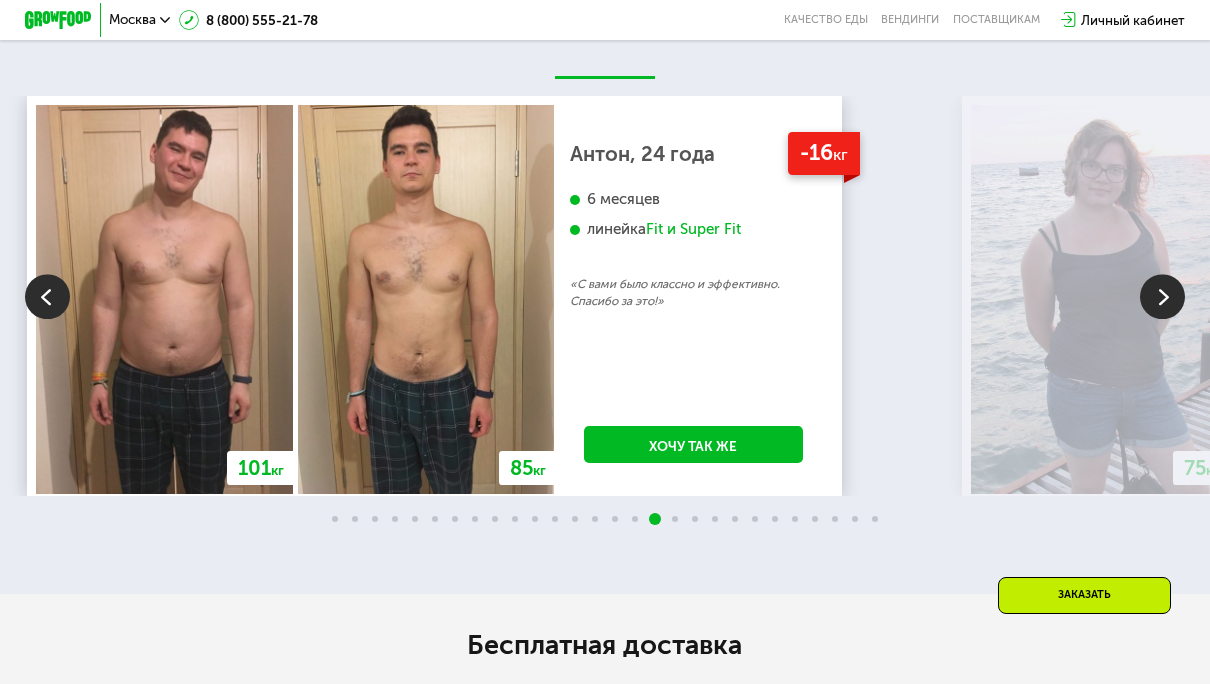 click at bounding box center [1162, 296] 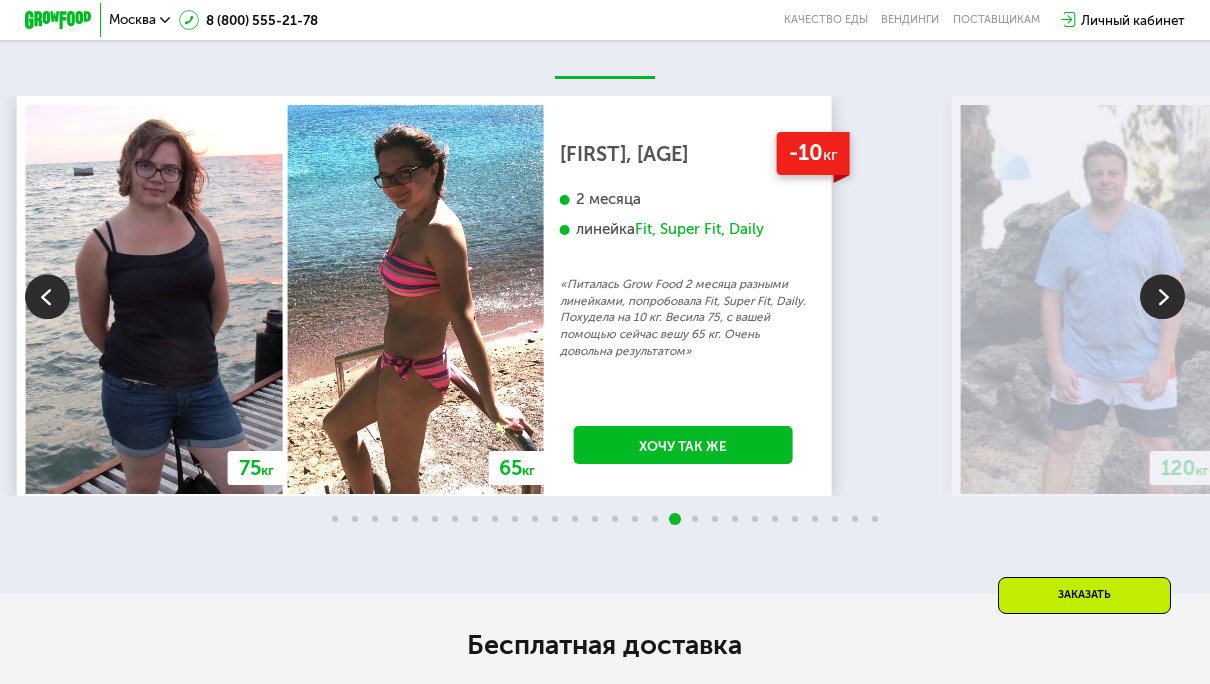 click at bounding box center (1162, 296) 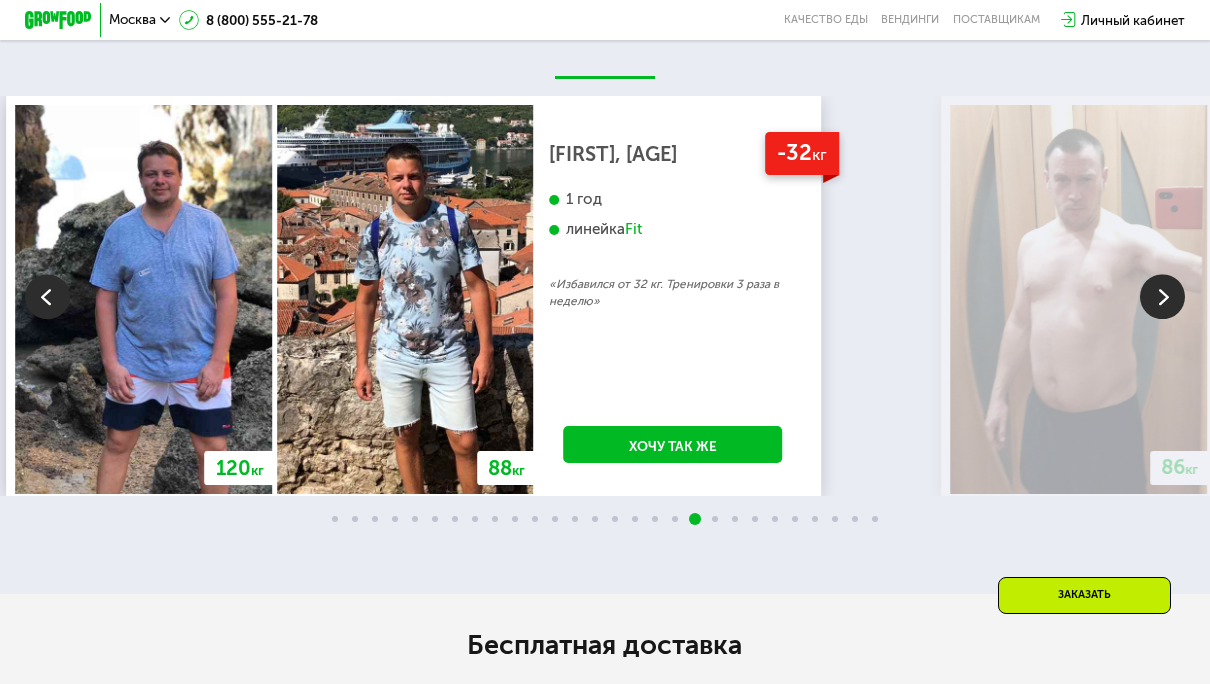 click at bounding box center (1162, 296) 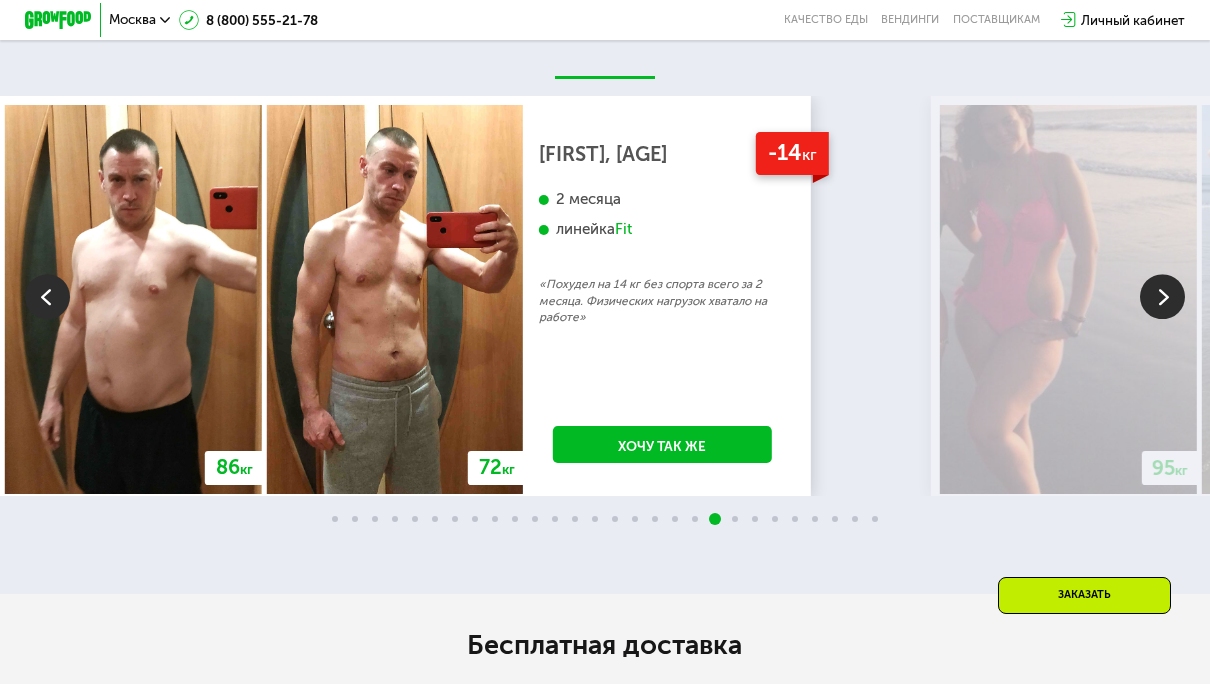 click at bounding box center [1162, 296] 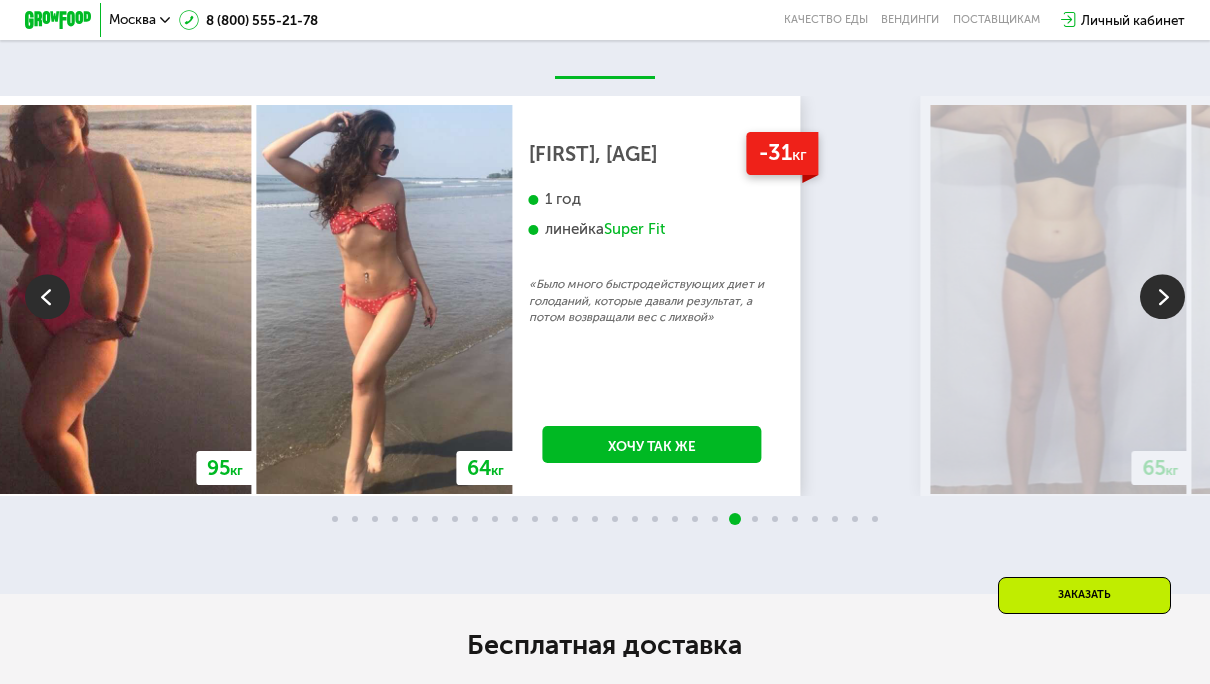 click at bounding box center [1162, 296] 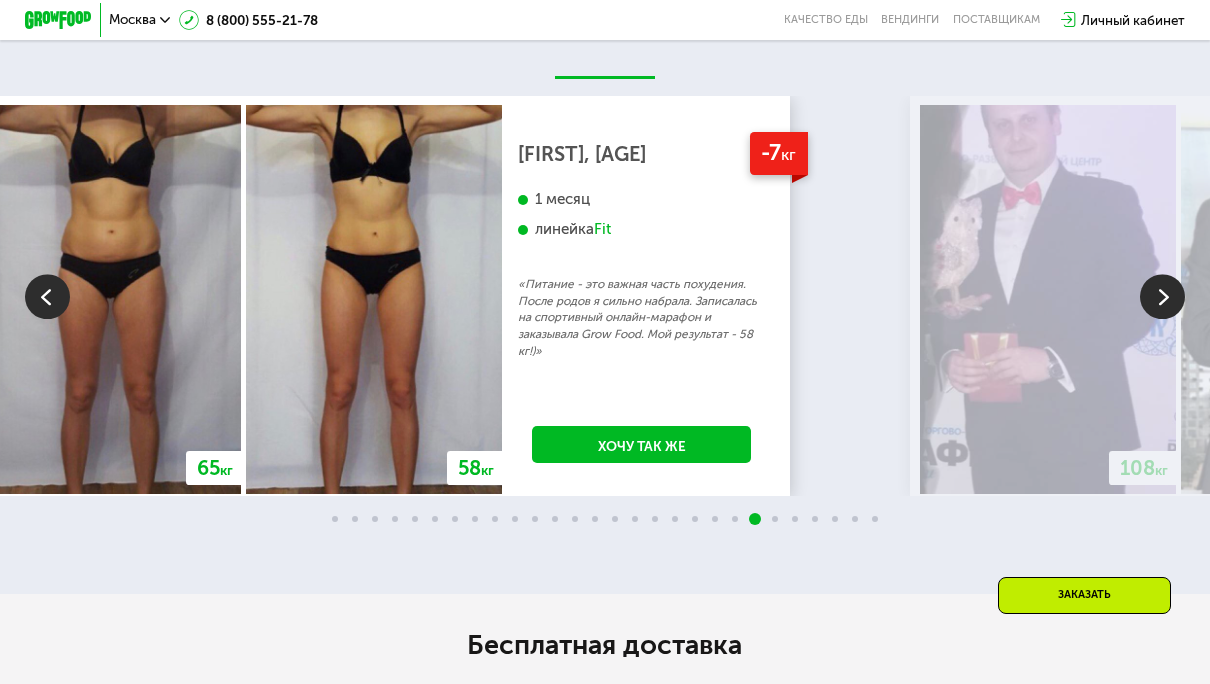 click at bounding box center [1162, 296] 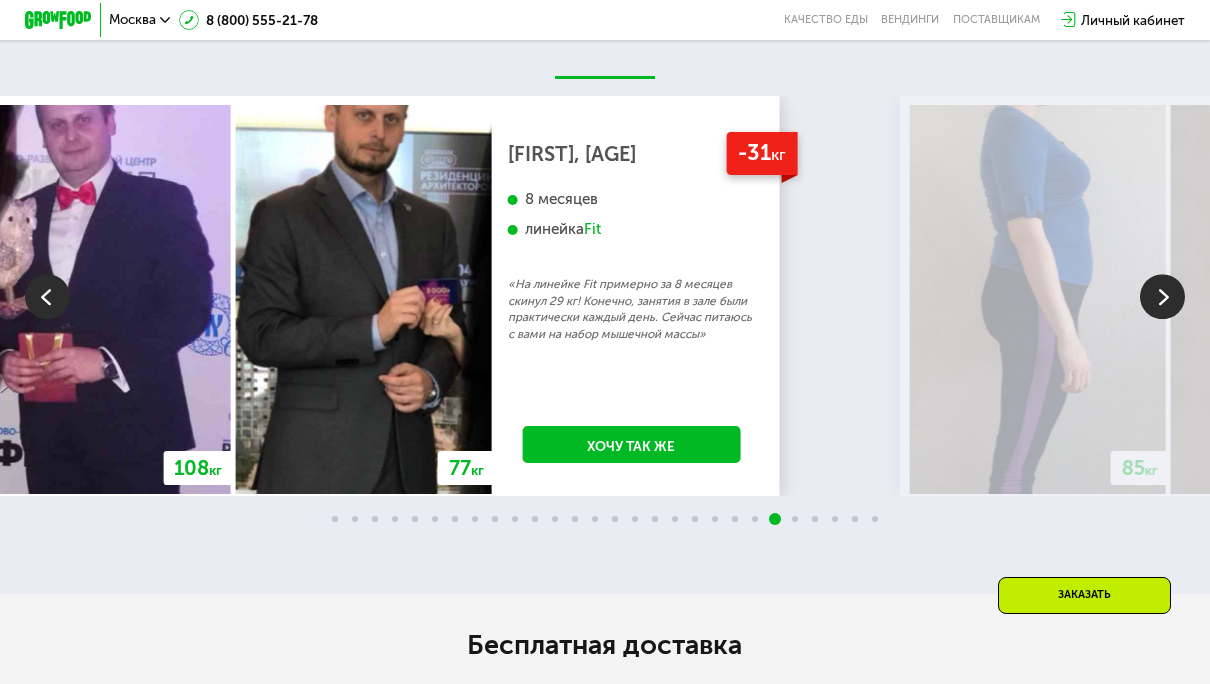 click at bounding box center [1162, 296] 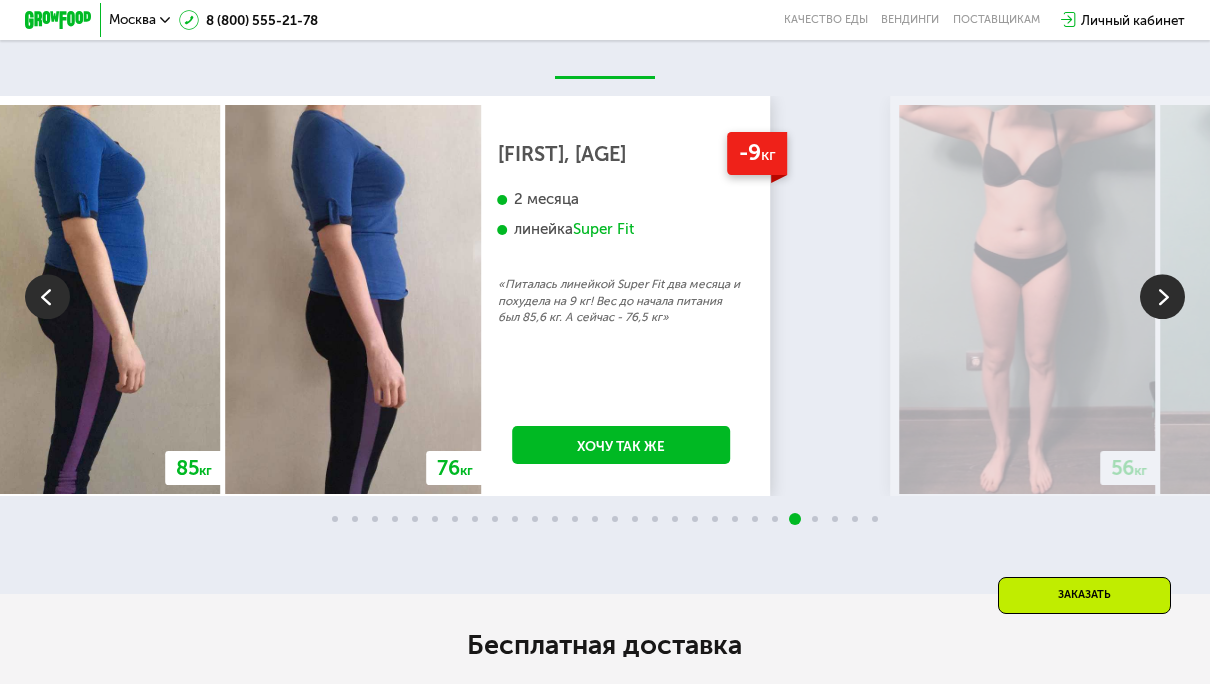 click at bounding box center [1162, 296] 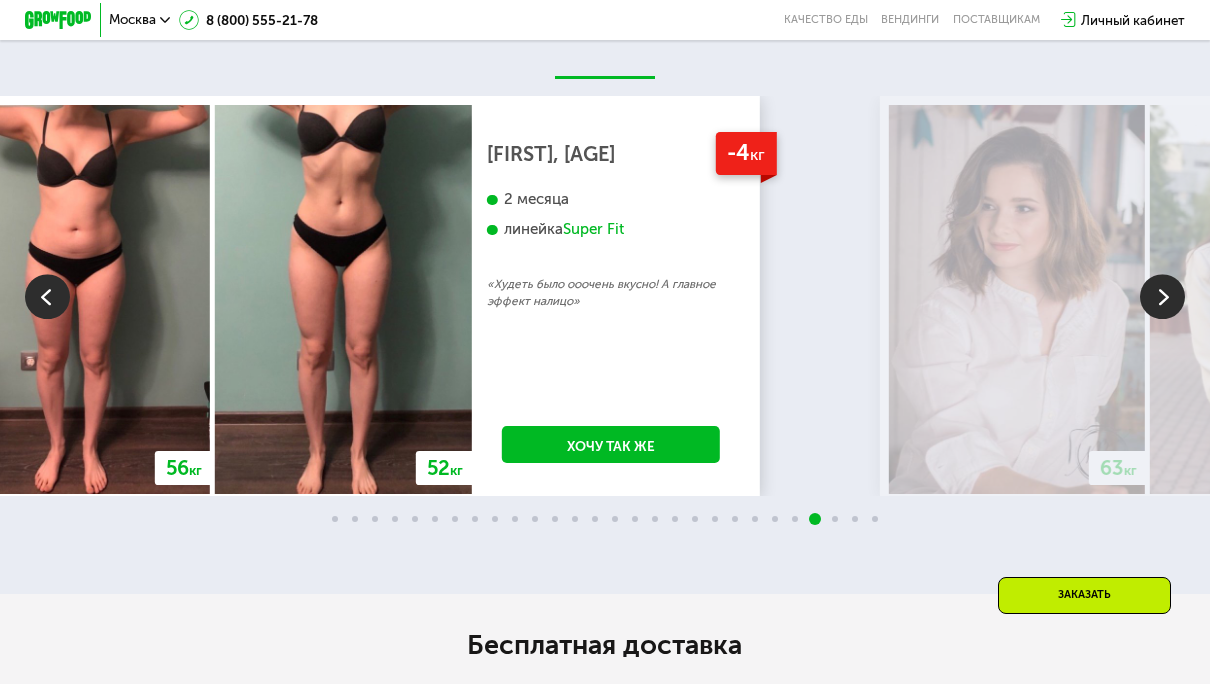 click at bounding box center [1162, 296] 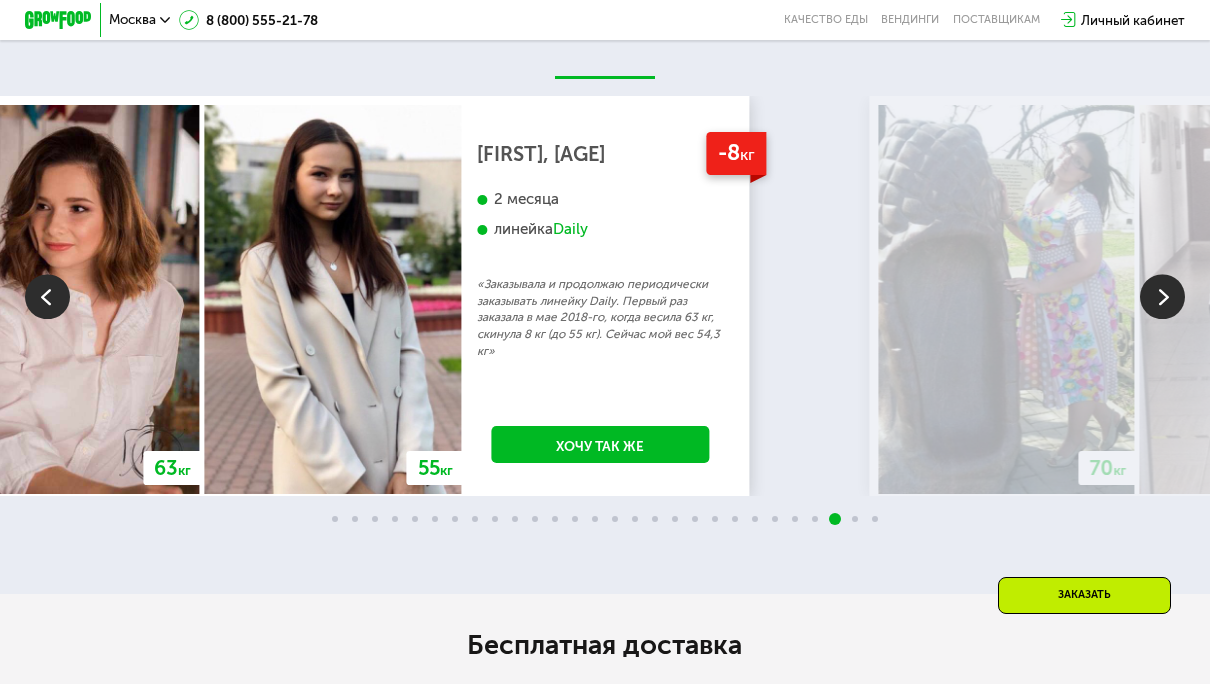 click at bounding box center (1162, 296) 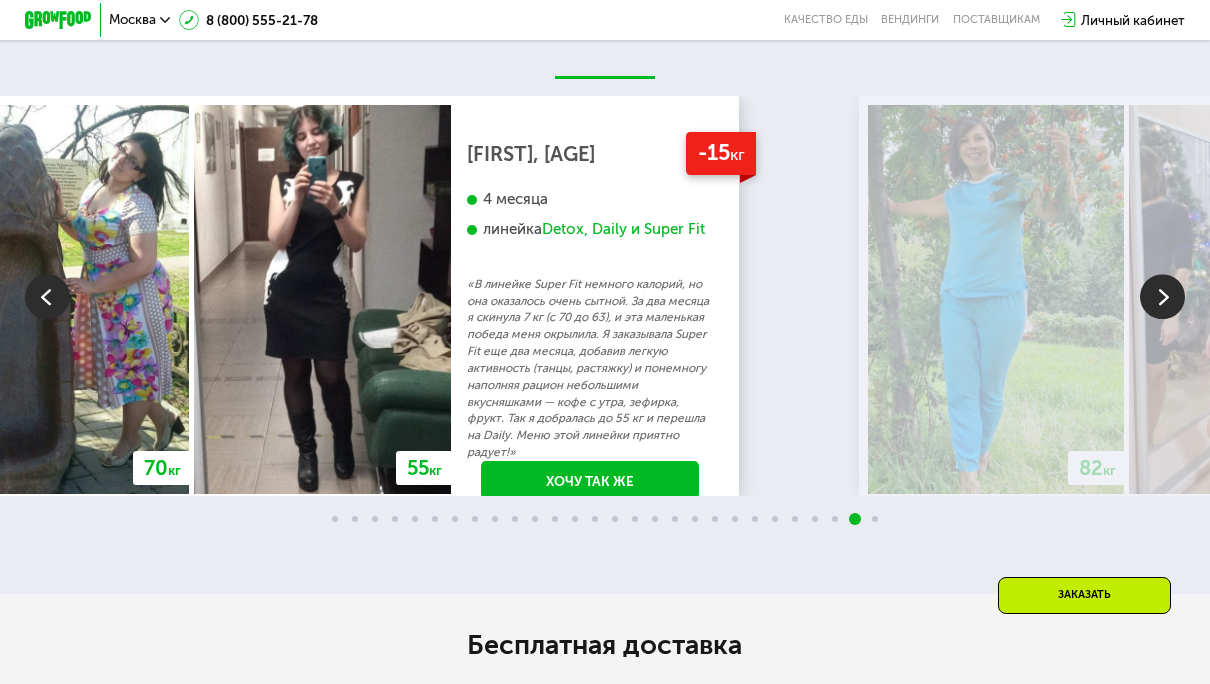 click at bounding box center (1162, 296) 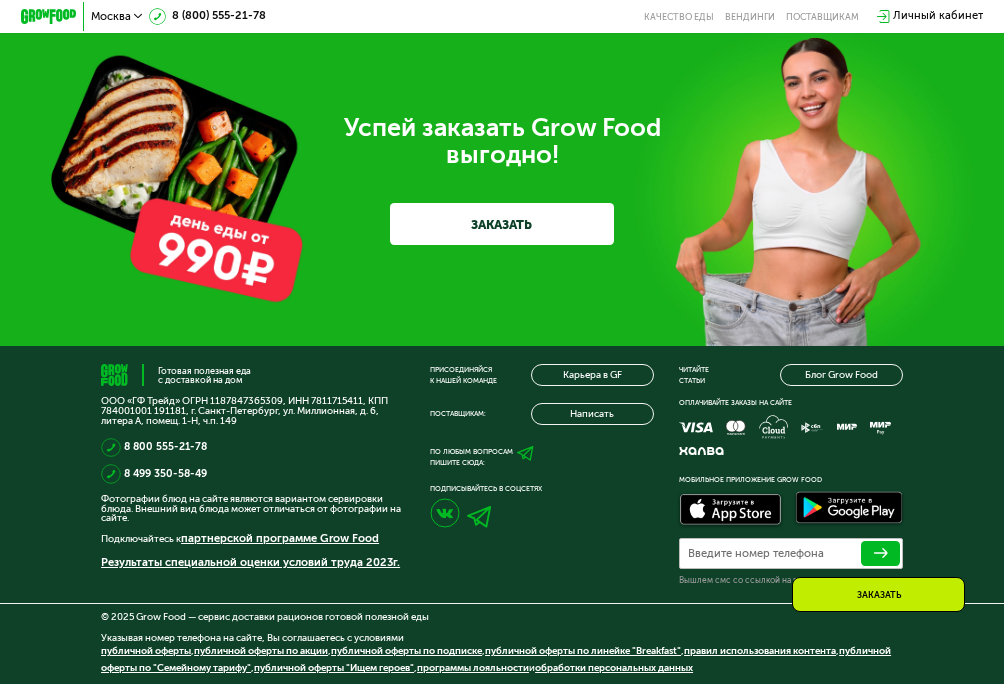 scroll, scrollTop: 4378, scrollLeft: 0, axis: vertical 